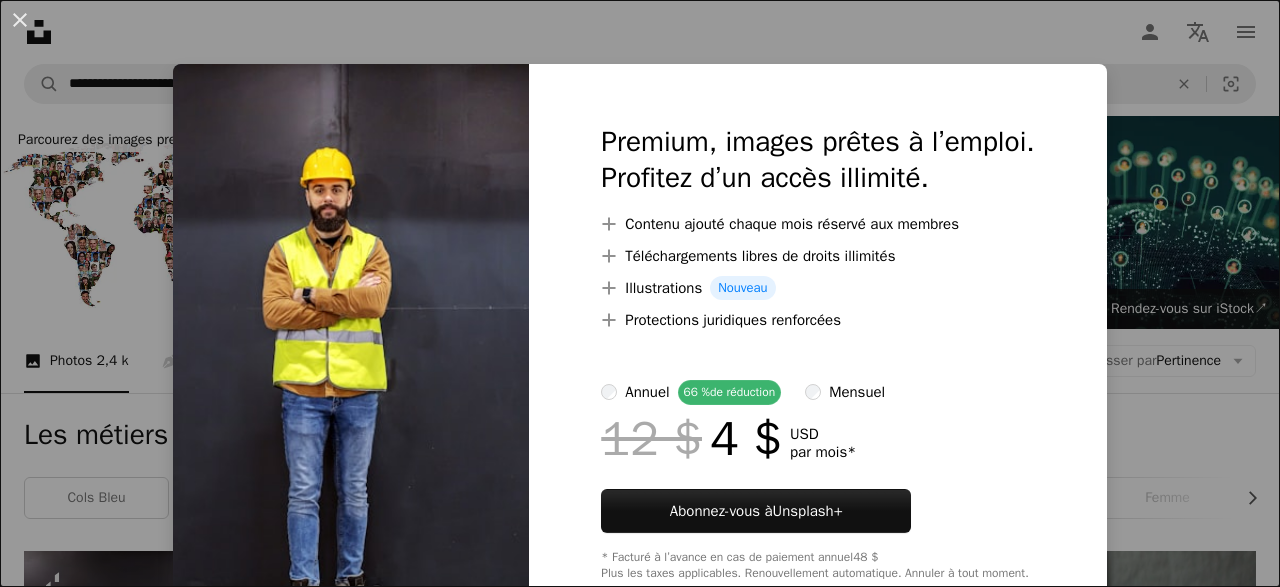 scroll, scrollTop: 468, scrollLeft: 0, axis: vertical 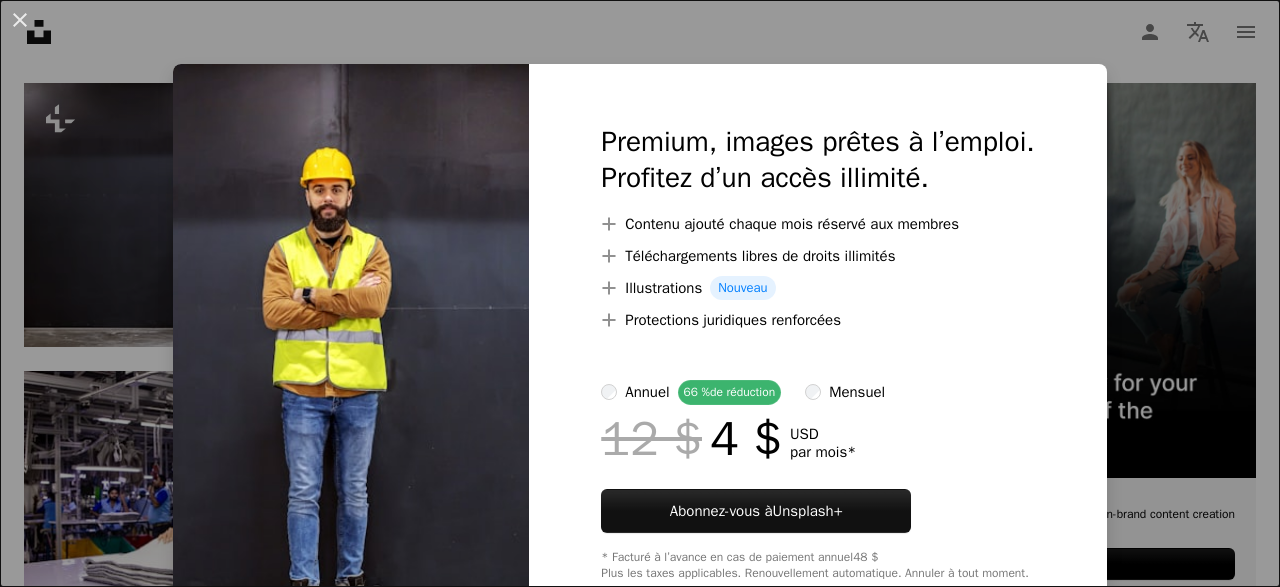 type 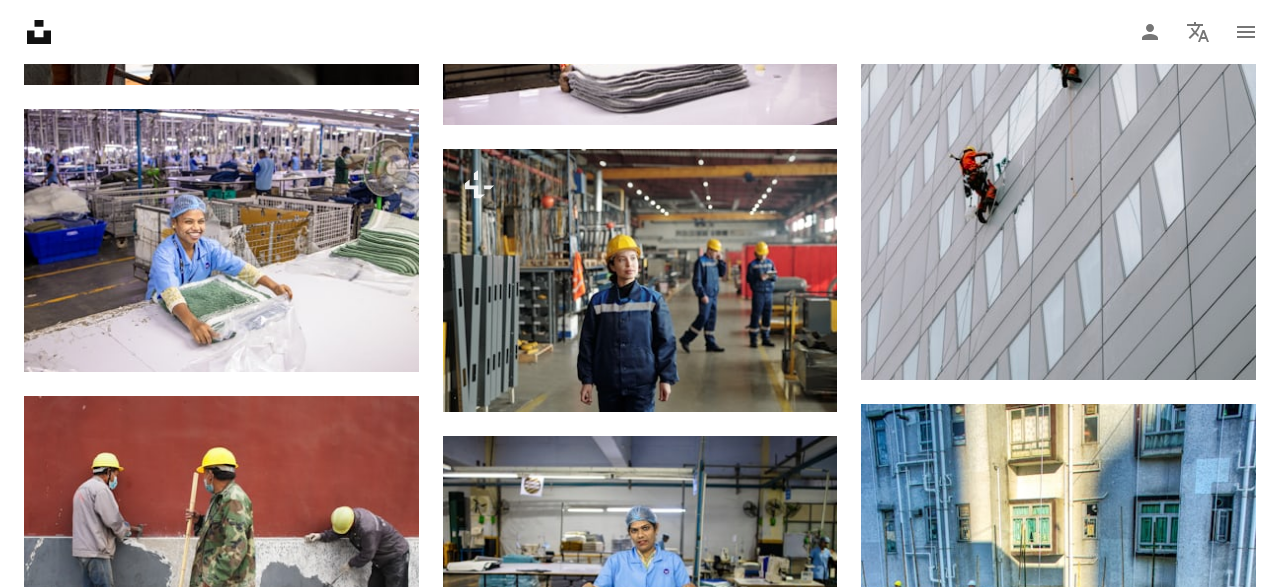 scroll, scrollTop: 1404, scrollLeft: 0, axis: vertical 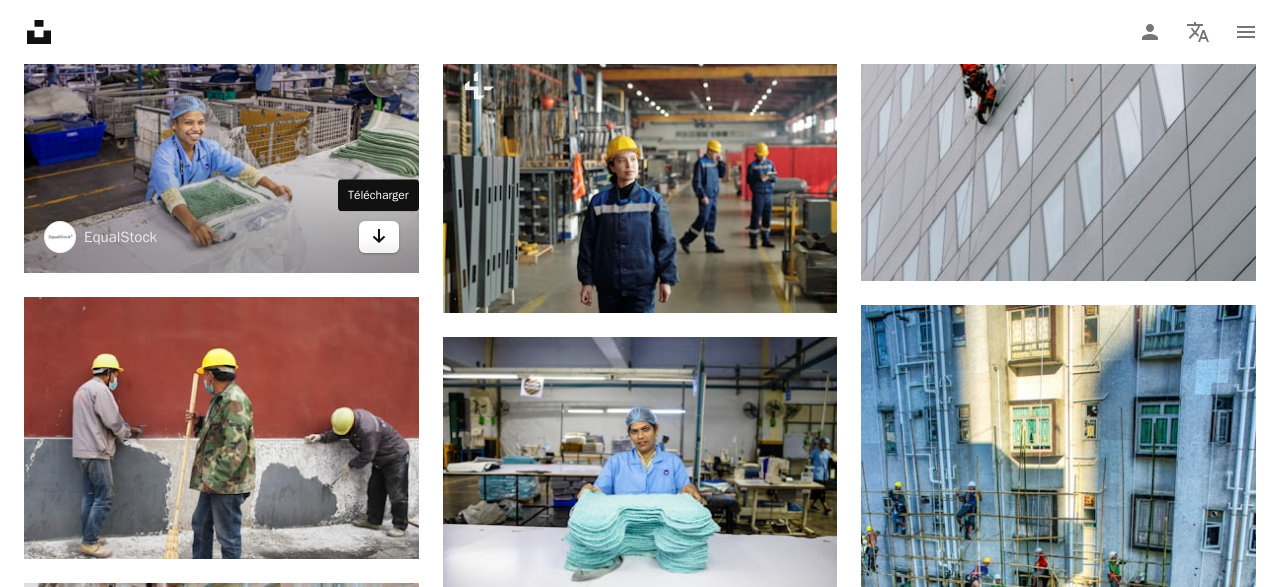 click on "Arrow pointing down" 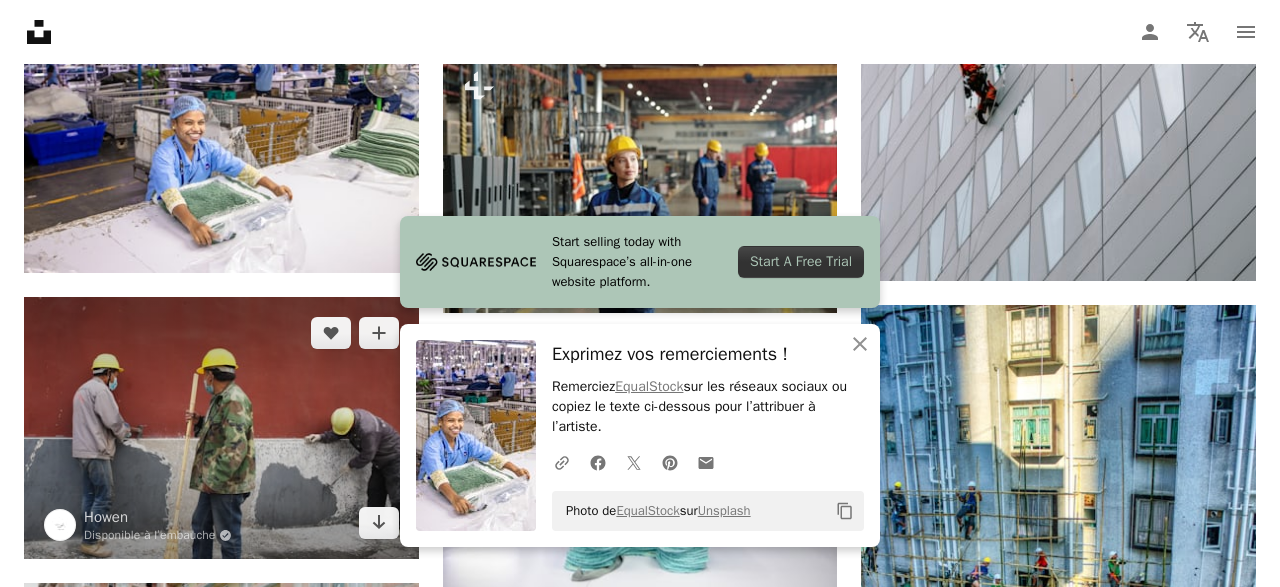 click at bounding box center (221, 428) 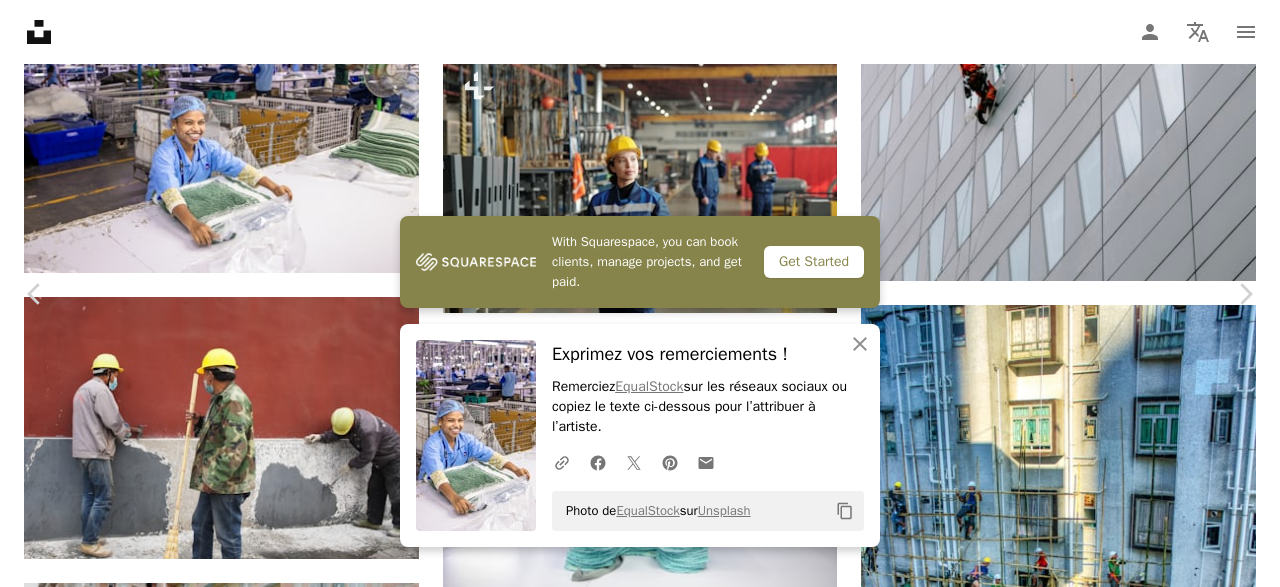 click at bounding box center (632, 3071) 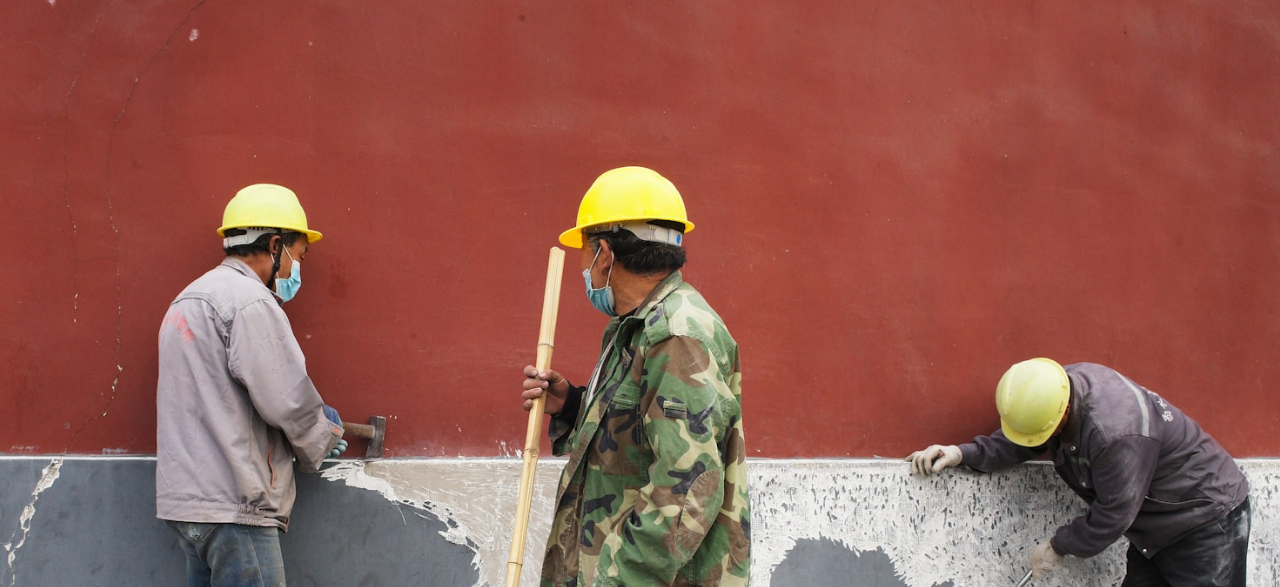 scroll, scrollTop: 132, scrollLeft: 0, axis: vertical 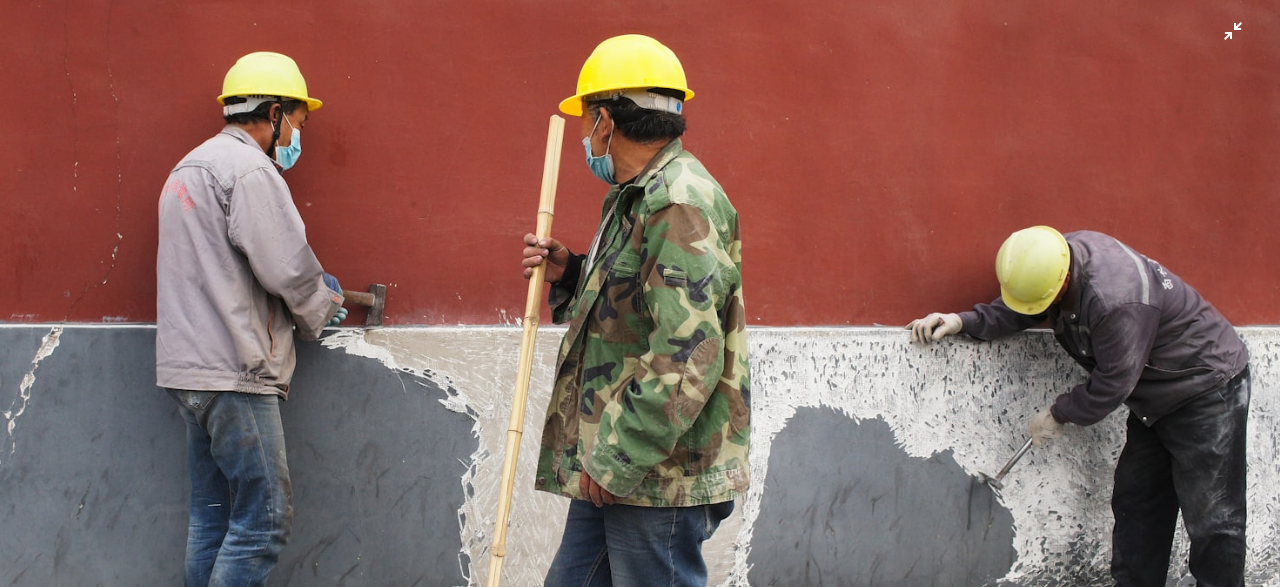 click at bounding box center (640, 293) 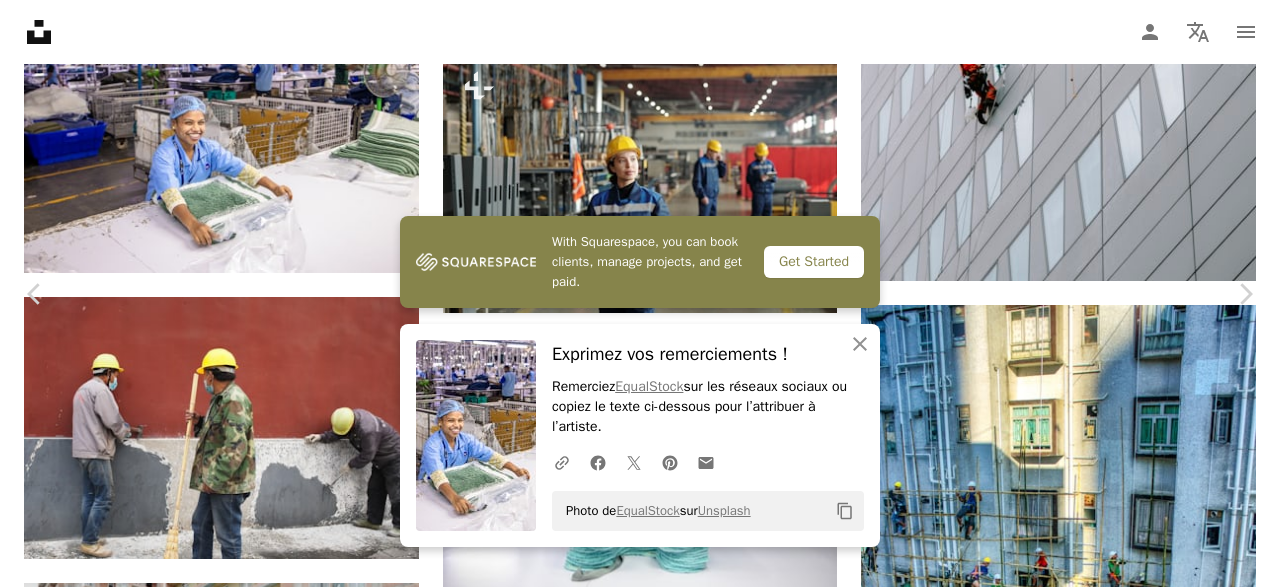 click on "Télécharger gratuitement" at bounding box center [1048, 2740] 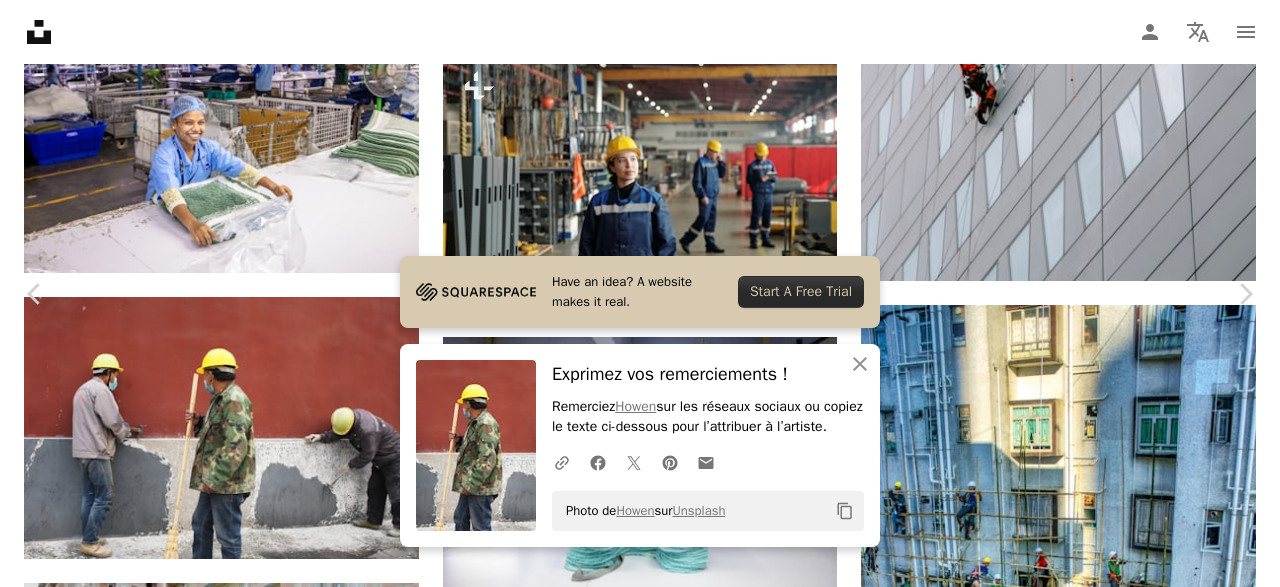 click on "An X shape Chevron left Chevron right Have an idea? A website makes it real. Start A Free Trial An X shape Fermer Exprimez vos remerciements ! Remerciez  [FIRST]  sur les réseaux sociaux ou copiez le texte ci-dessous pour l’attribuer à l’artiste. A URL sharing icon (chains) Facebook icon X (formerly Twitter) icon Pinterest icon An envelope Photo de  [FIRST]  sur  Unsplash
Copy content [FIRST] Disponible à l’embauche A checkmark inside of a circle A heart A plus sign Télécharger gratuitement Chevron down Zoom in Vues 86 817 Téléchargements 477 A forward-right arrow Partager Info icon Infos More Actions Calendar outlined Publiée le  18 juin 2023 Safety Utilisation gratuite sous la  Licence Unsplash travailler ensemble homme construction adulte garçon mâle enfant travailleur casque appareil hache pelle casque gant Fonds d’écran HD Parcourez des images premium sur iStock  |  - 20 % avec le code UNSPLASH20 Rendez-vous sur iStock  ↗ Images associées A heart A plus sign Scott Stefan" at bounding box center [640, 2986] 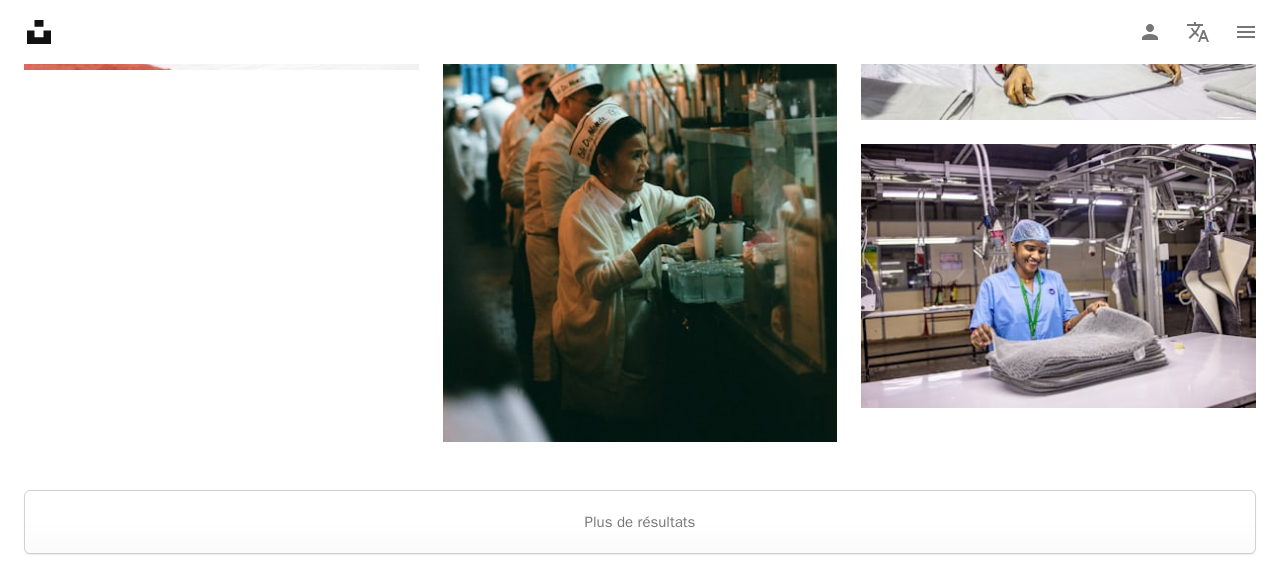 scroll, scrollTop: 2704, scrollLeft: 0, axis: vertical 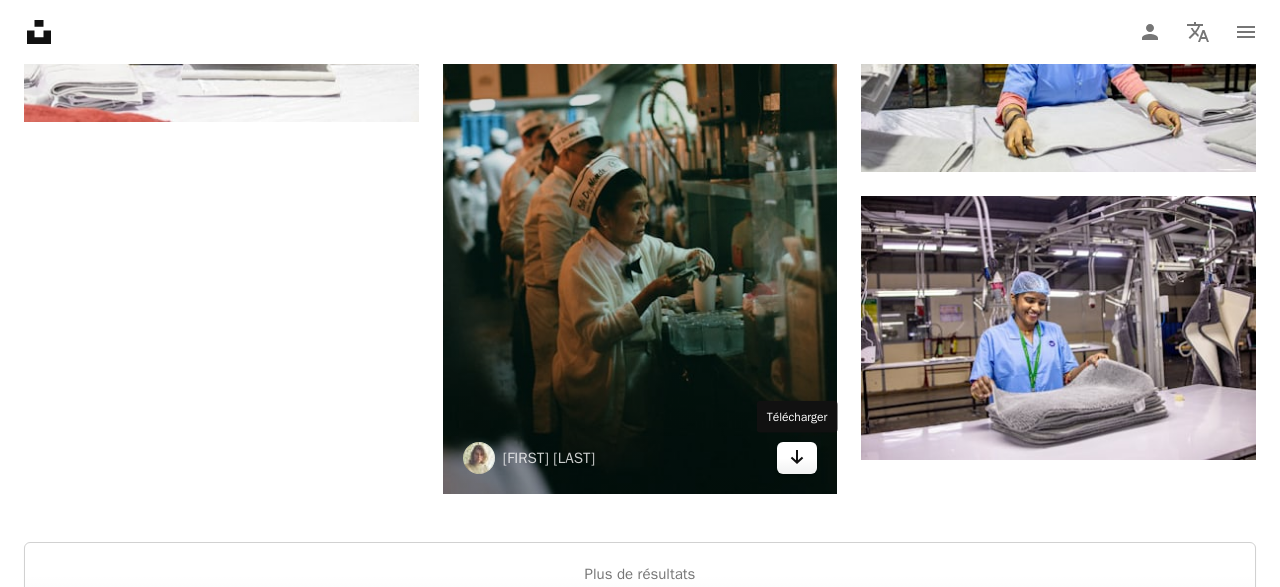 click on "Arrow pointing down" 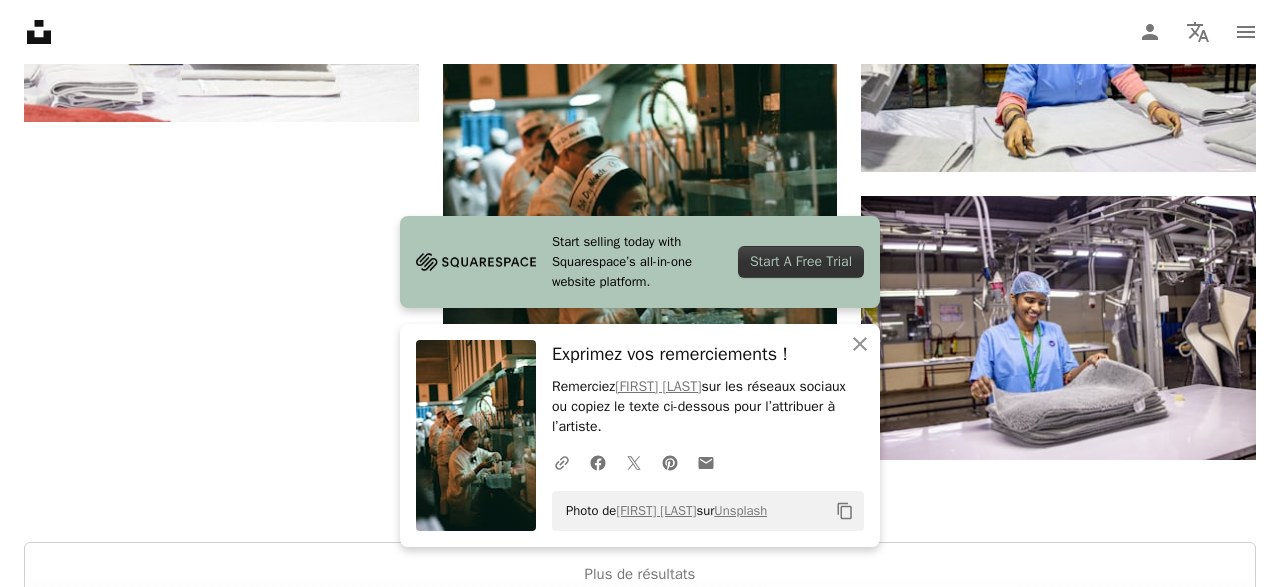 click on "Plus sign for Unsplash+ A heart A plus sign Getty Images Pour  Unsplash+ A lock Télécharger A heart A plus sign EqualStock Arrow pointing down Plus sign for Unsplash+ A heart A plus sign Ben Iwara Pour  Unsplash+ A lock Télécharger A heart A plus sign EqualStock Arrow pointing down A heart A plus sign Howen Disponible à l’embauche A checkmark inside of a circle Arrow pointing down Plus sign for Unsplash+ A heart A plus sign Getty Images Pour  Unsplash+ A lock Télécharger A heart A plus sign Guilherme  Cunha Disponible à l’embauche A checkmark inside of a circle Arrow pointing down A heart A plus sign EqualStock Arrow pointing down A heart A plus sign Andrew Haimerl Disponible à l’embauche A checkmark inside of a circle Arrow pointing down A heart A plus sign EqualStock Arrow pointing down Plus sign for Unsplash+ A heart A plus sign Getty Images Pour  Unsplash+ A lock Télécharger A heart A plus sign EqualStock Arrow pointing down A heart A plus sign EqualStock Arrow pointing down A heart Pour" at bounding box center (640, -830) 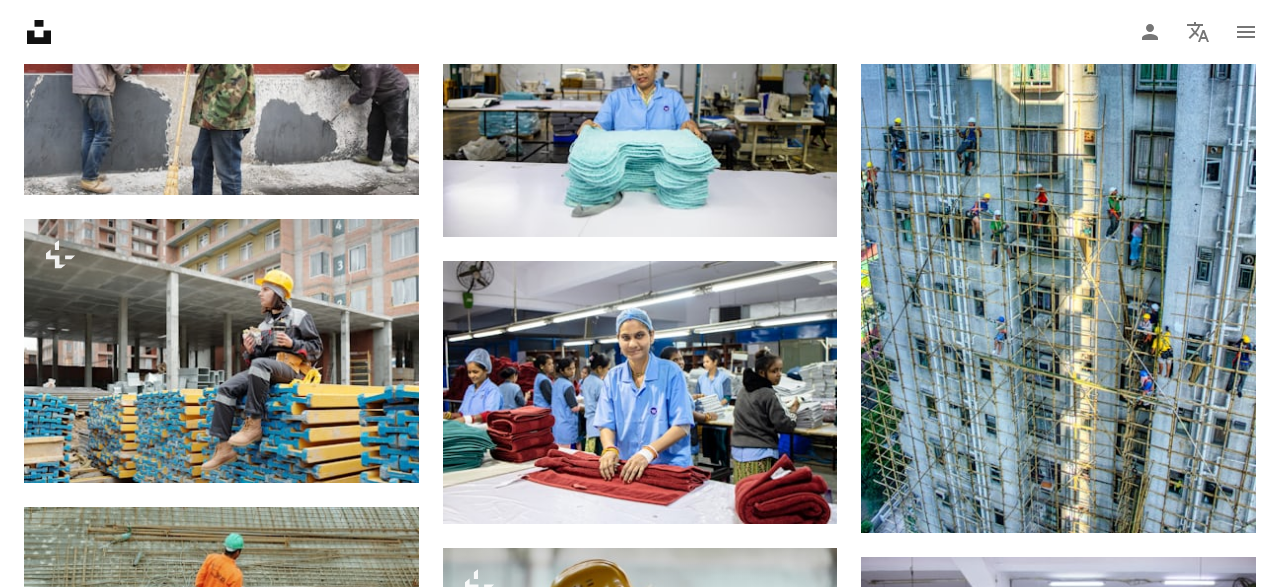scroll, scrollTop: 1716, scrollLeft: 0, axis: vertical 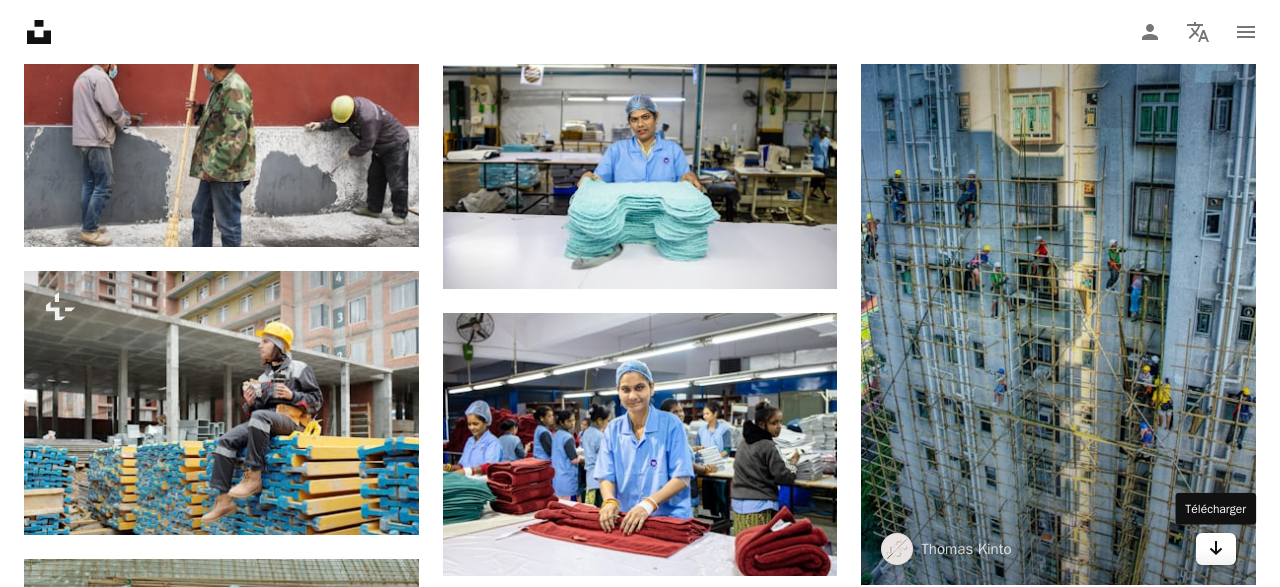 click on "Arrow pointing down" 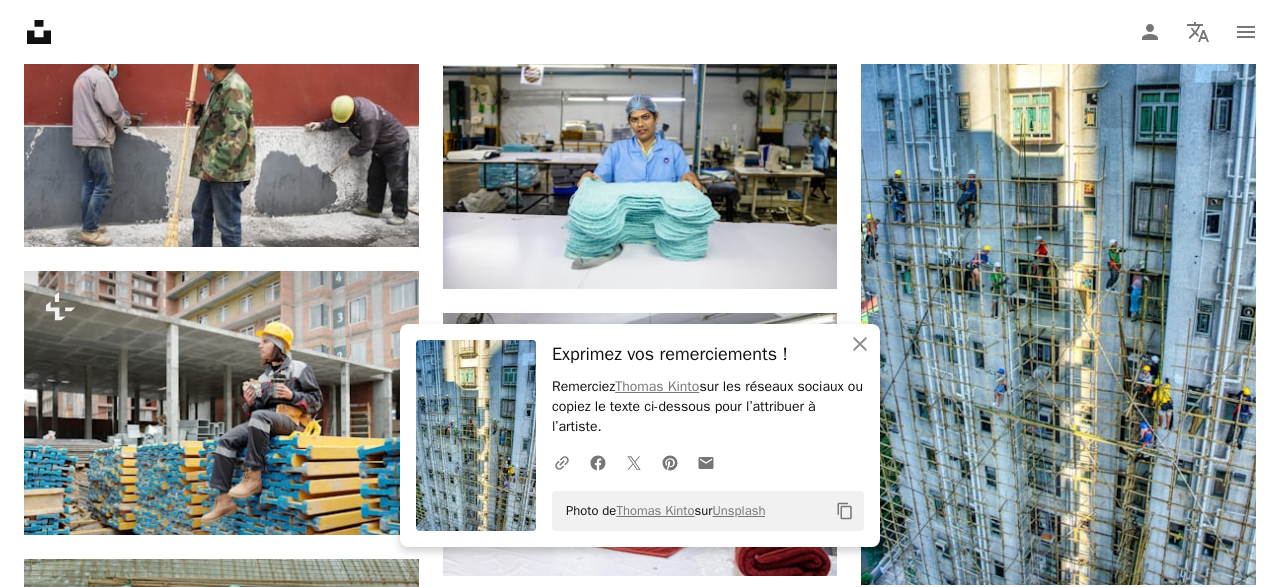 click on "Plus sign for Unsplash+ A heart A plus sign Getty Images Pour  Unsplash+ A lock Télécharger A heart A plus sign EqualStock Arrow pointing down Plus sign for Unsplash+ A heart A plus sign Ben Iwara Pour  Unsplash+ A lock Télécharger A heart A plus sign EqualStock Arrow pointing down A heart A plus sign Howen Disponible à l’embauche A checkmark inside of a circle Arrow pointing down Plus sign for Unsplash+ A heart A plus sign Getty Images Pour  Unsplash+ A lock Télécharger A heart A plus sign Guilherme  Cunha Disponible à l’embauche A checkmark inside of a circle Arrow pointing down A heart A plus sign EqualStock Arrow pointing down" at bounding box center [221, -28] 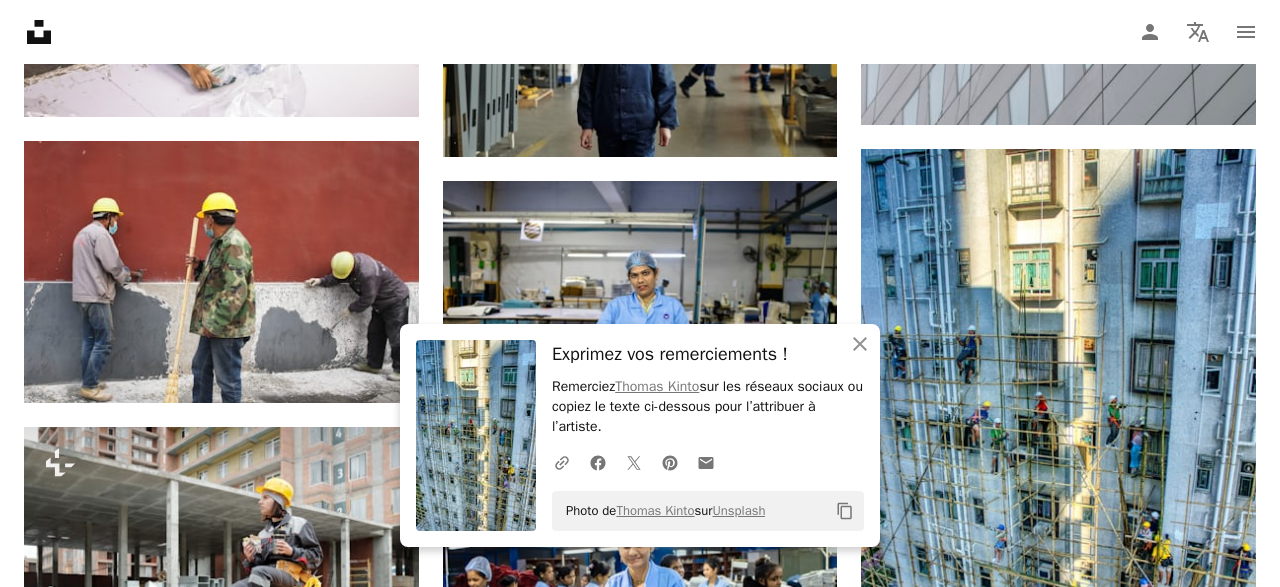 scroll, scrollTop: 1508, scrollLeft: 0, axis: vertical 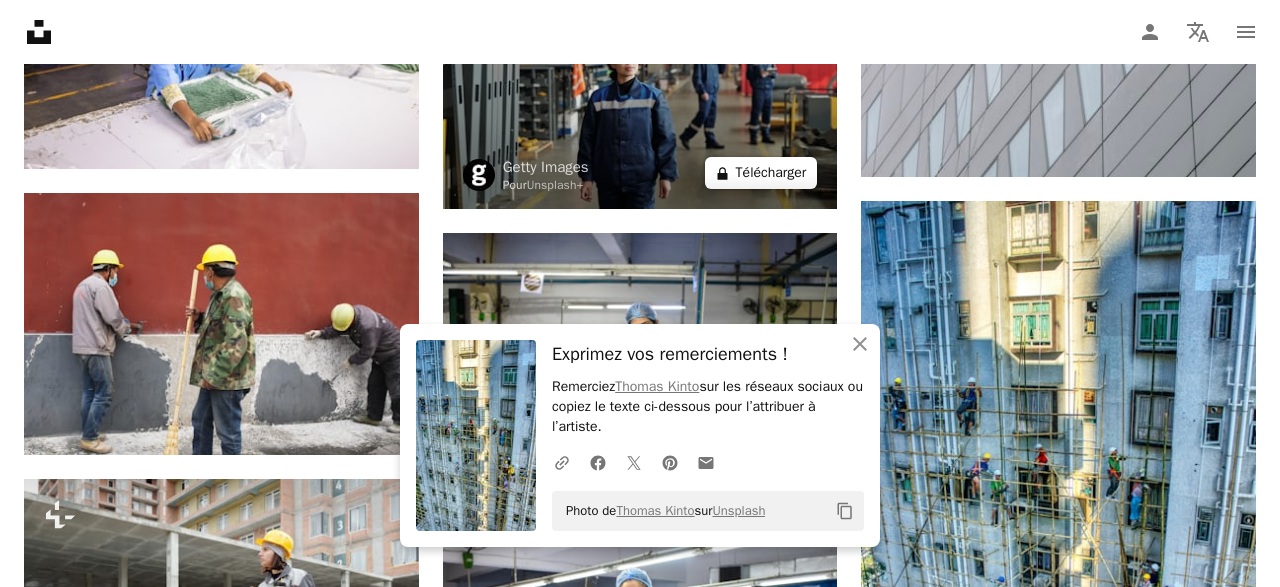 click on "A lock Télécharger" at bounding box center [761, 173] 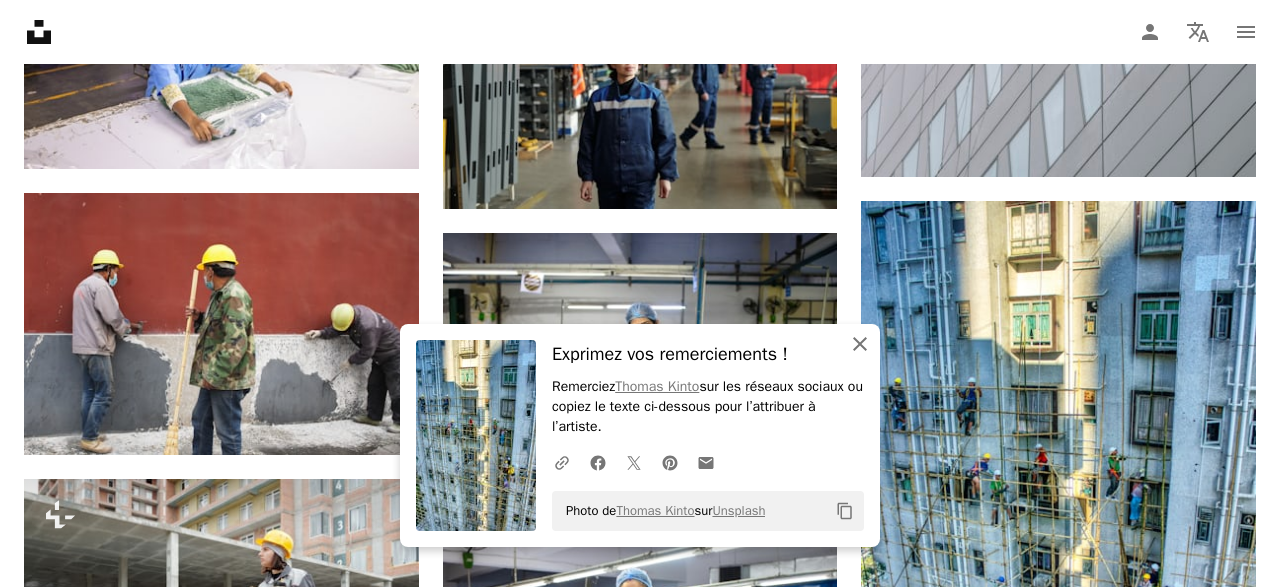 click 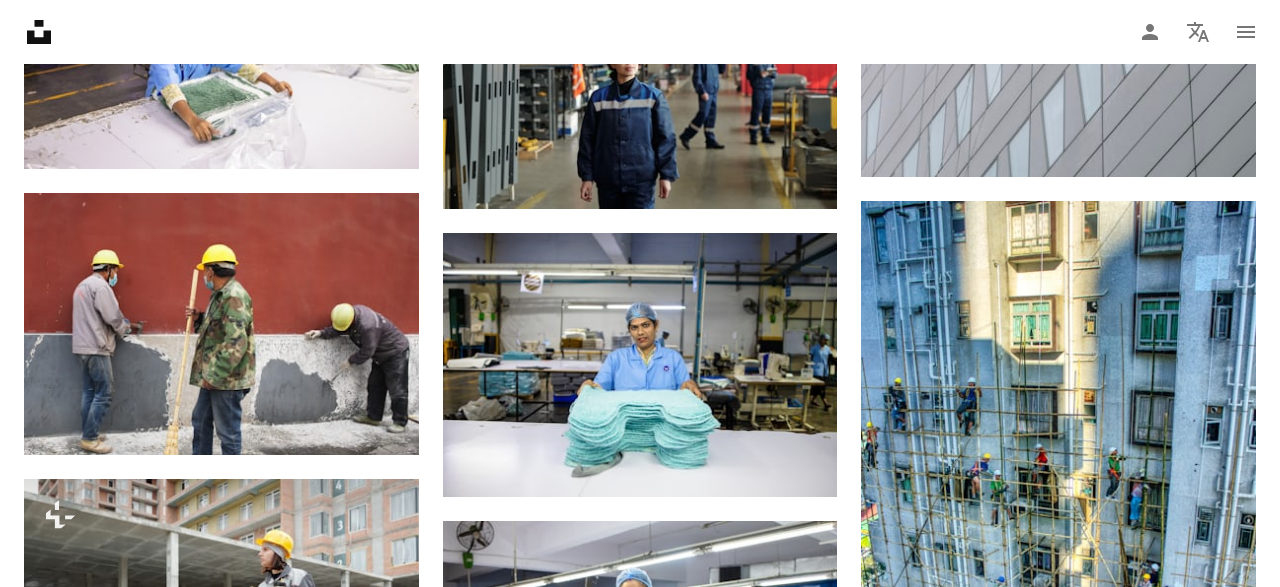 click on "12 $   4 $ USD par mois *" at bounding box center [817, 3028] 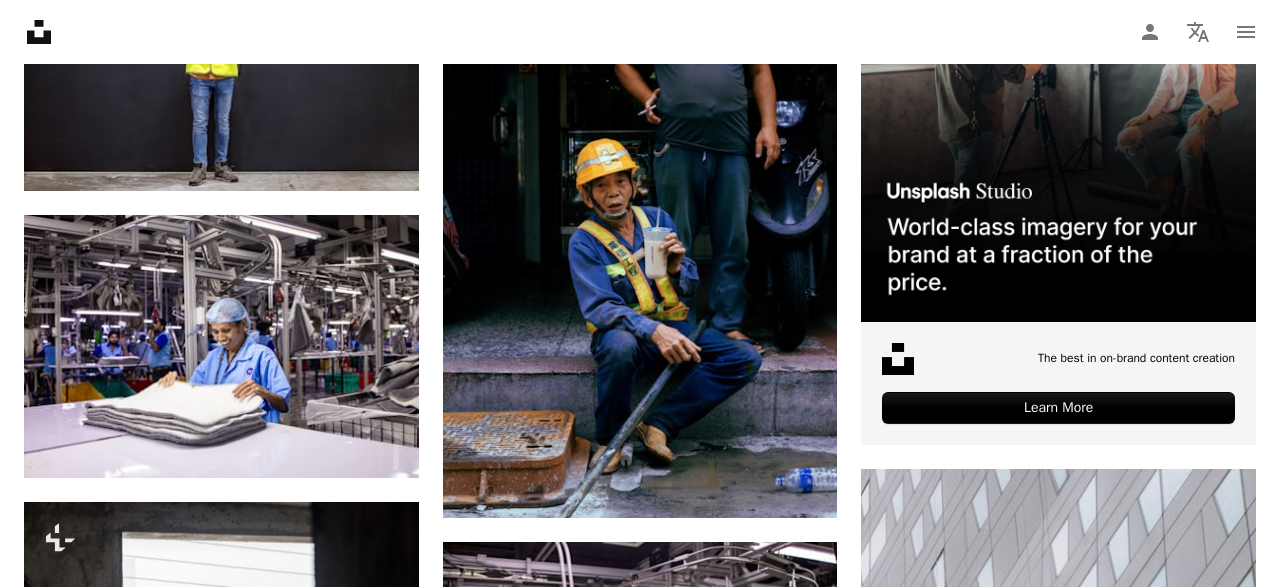 scroll, scrollTop: 676, scrollLeft: 0, axis: vertical 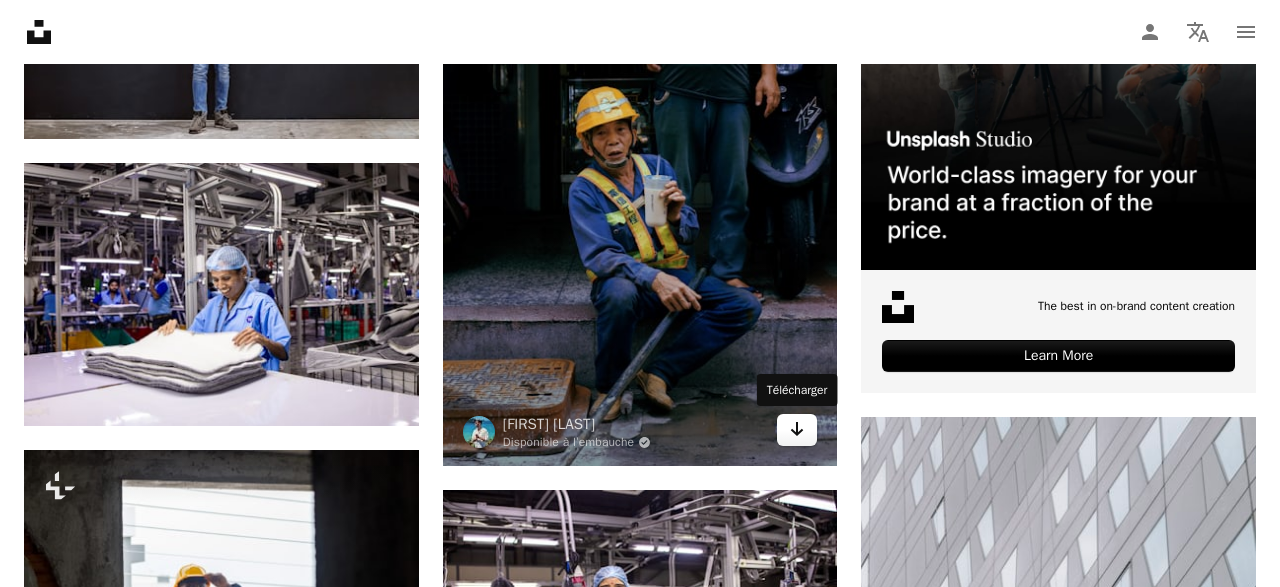 click on "Arrow pointing down" 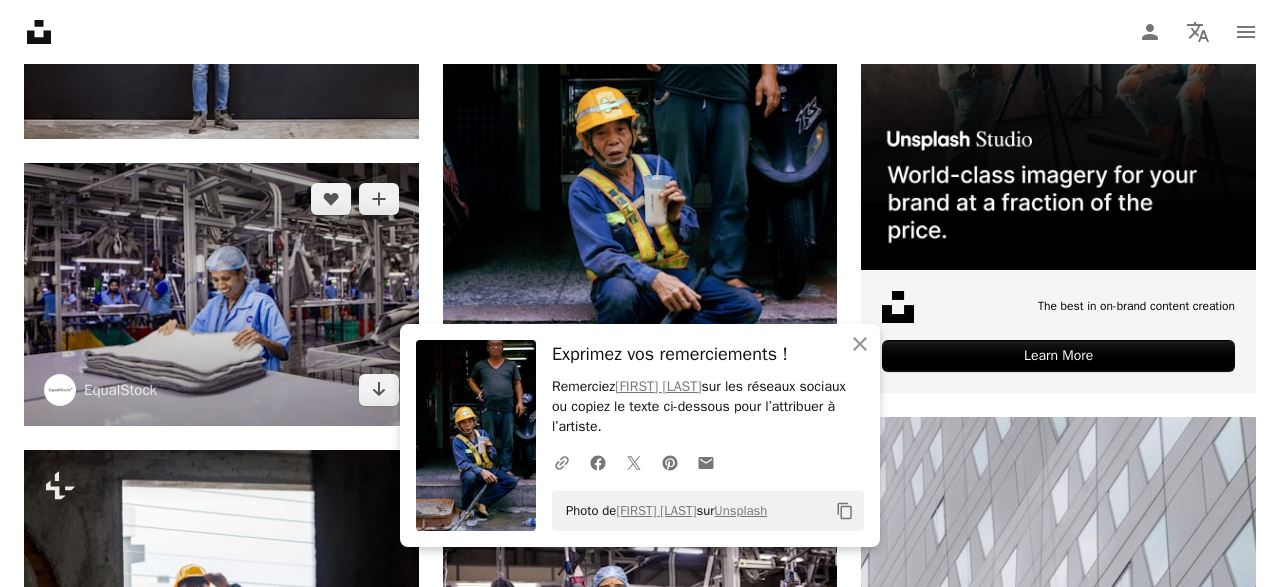 click at bounding box center [221, 294] 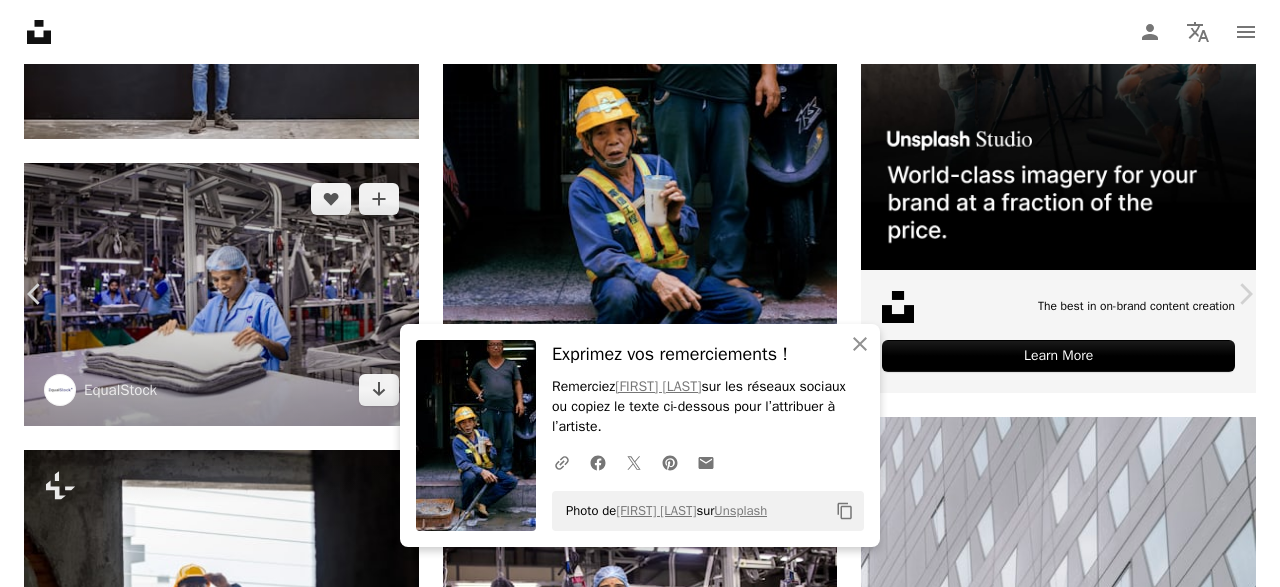 type 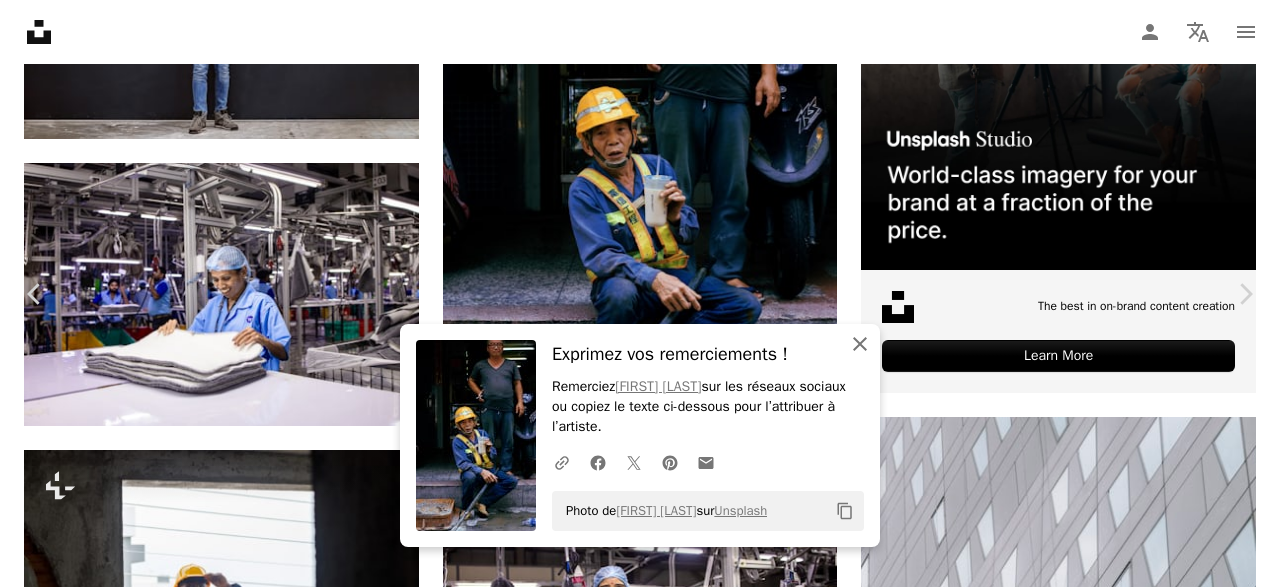 click on "An X shape" 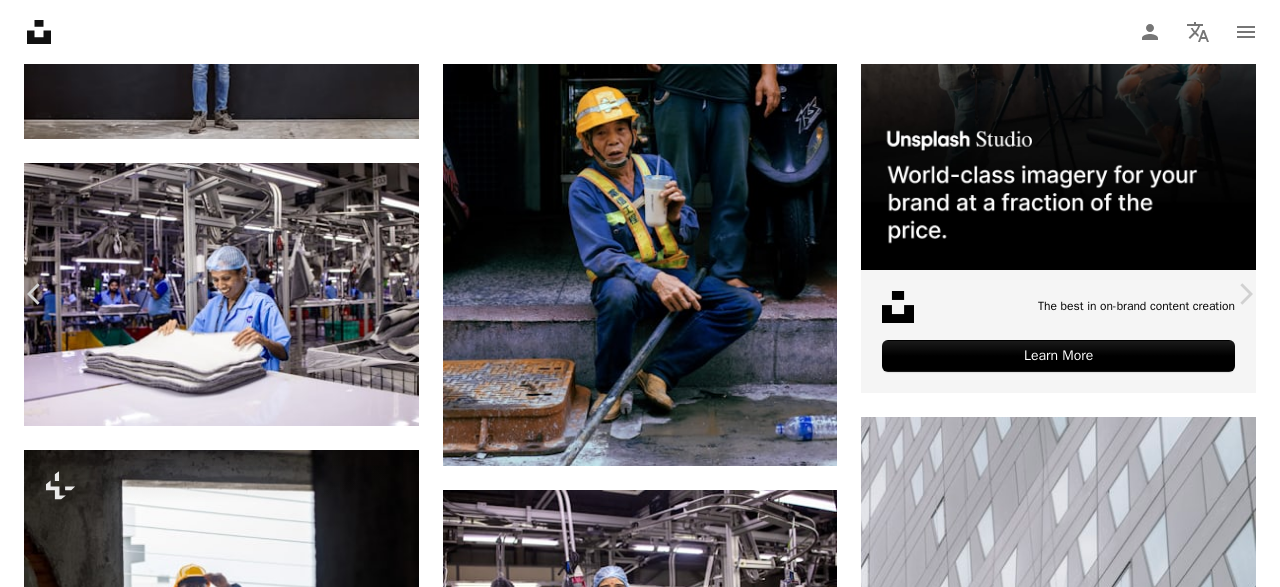 click on "Télécharger gratuitement" at bounding box center (1048, 3468) 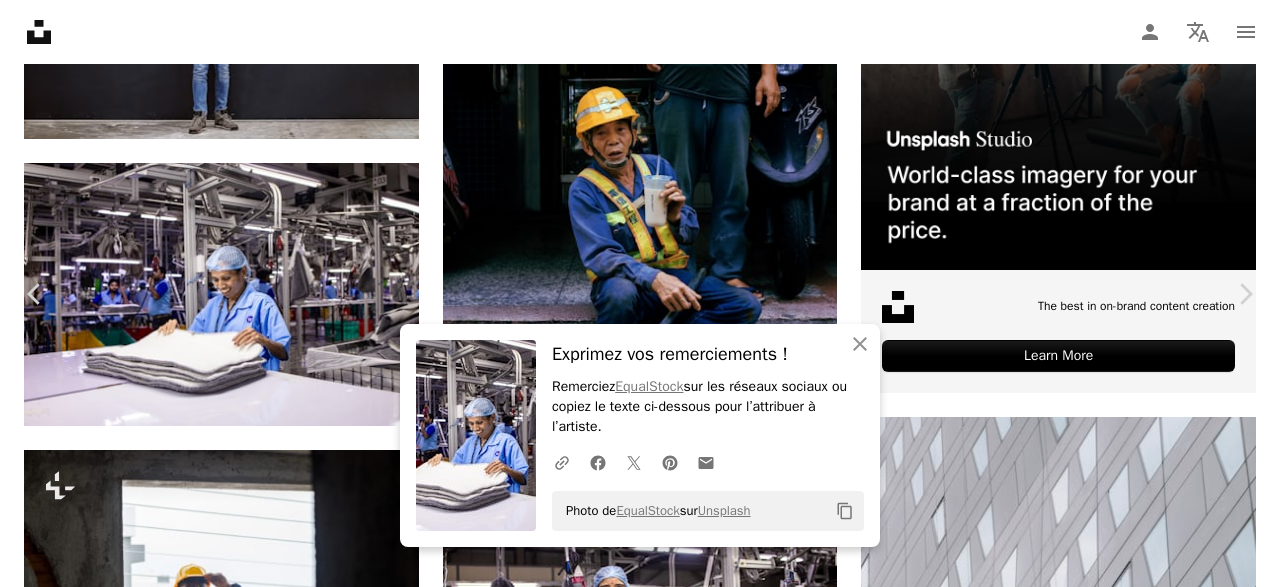 click at bounding box center (633, 3799) 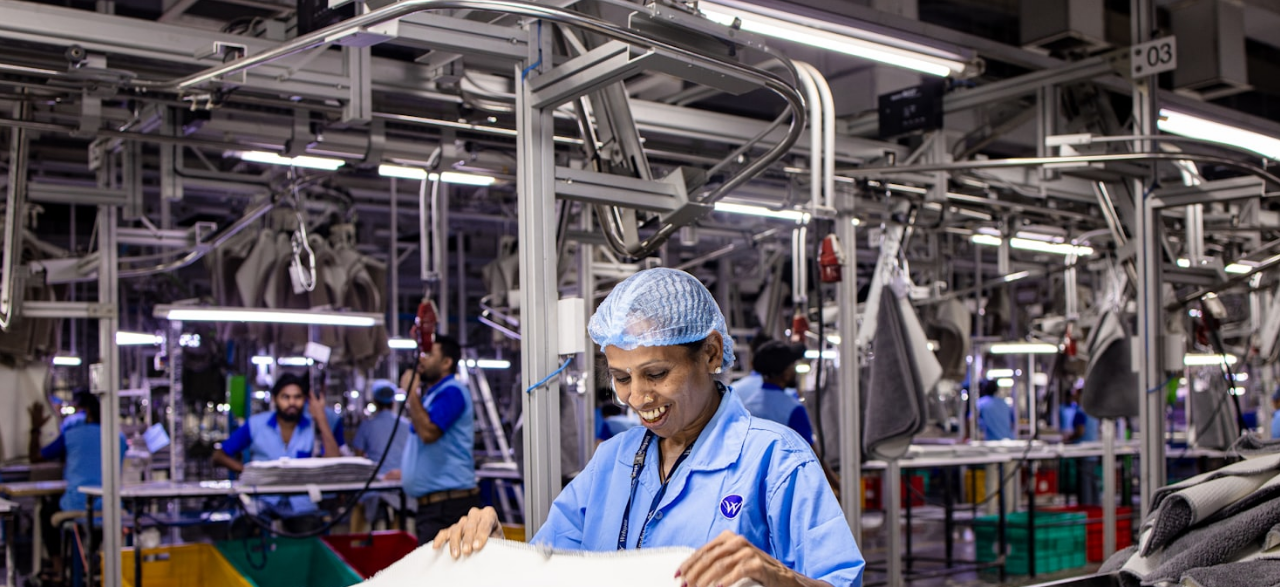 scroll, scrollTop: 134, scrollLeft: 0, axis: vertical 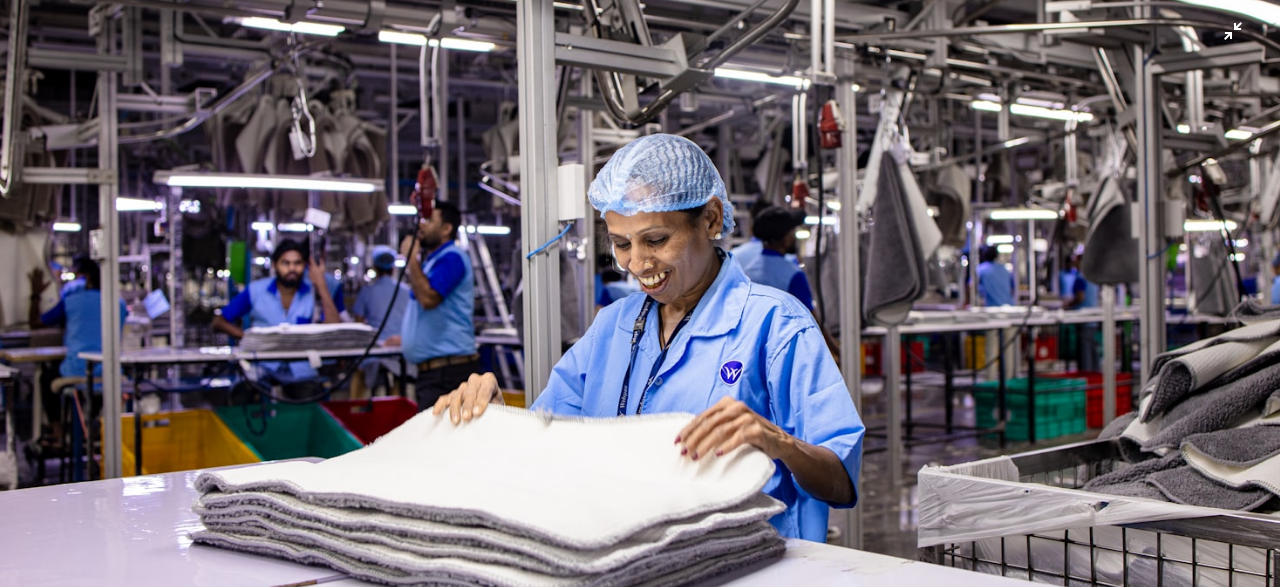 type 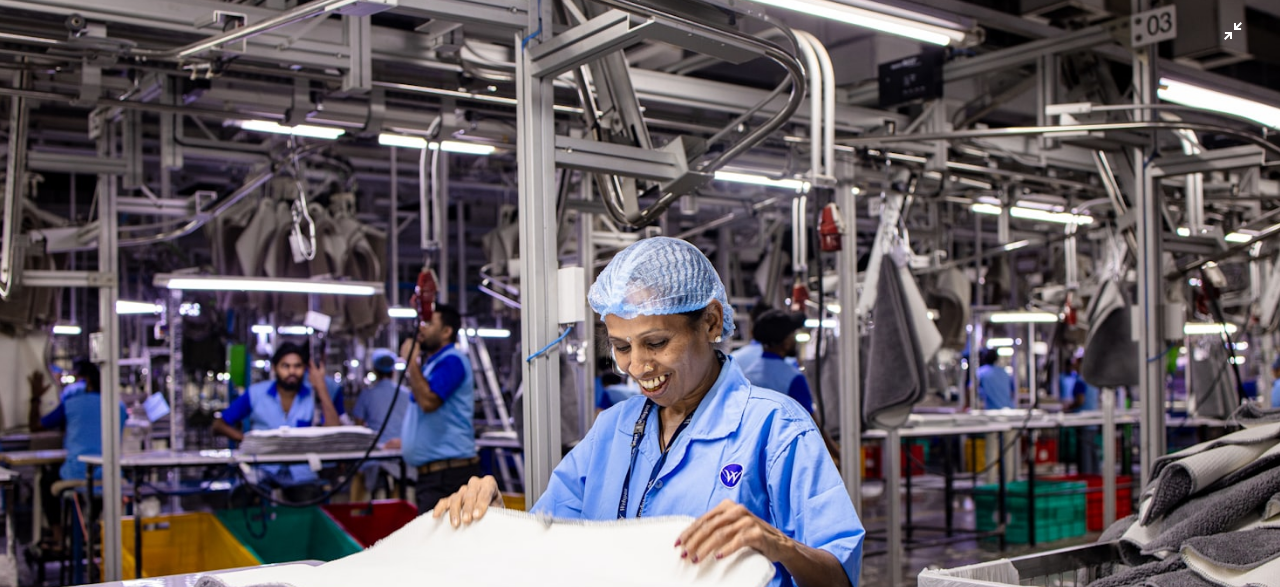 scroll, scrollTop: 0, scrollLeft: 0, axis: both 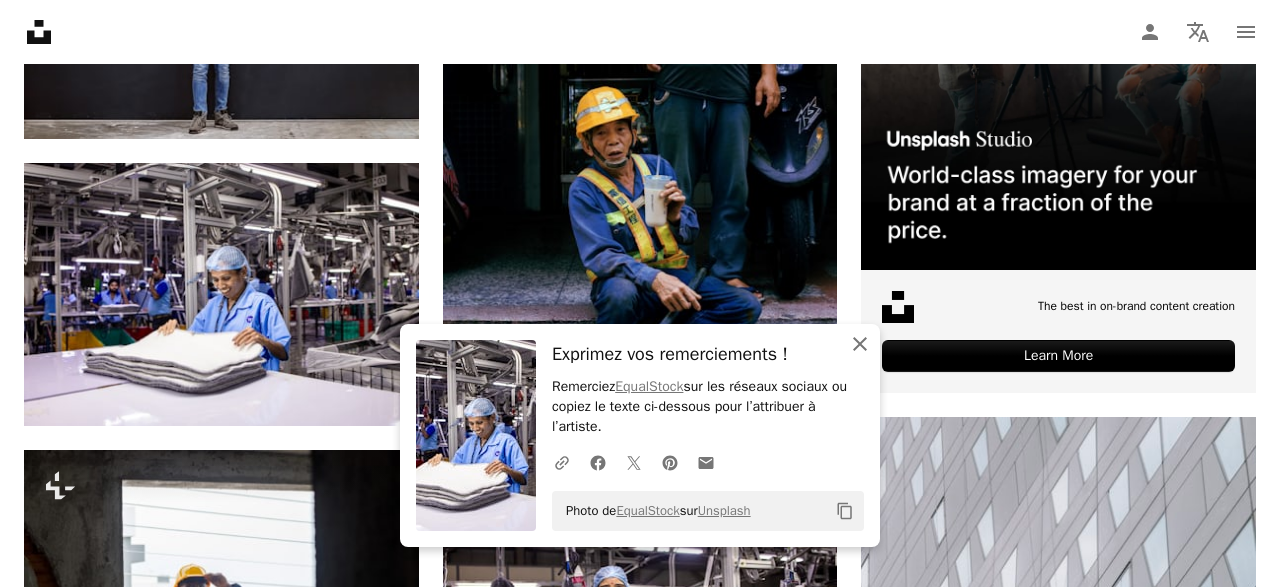click 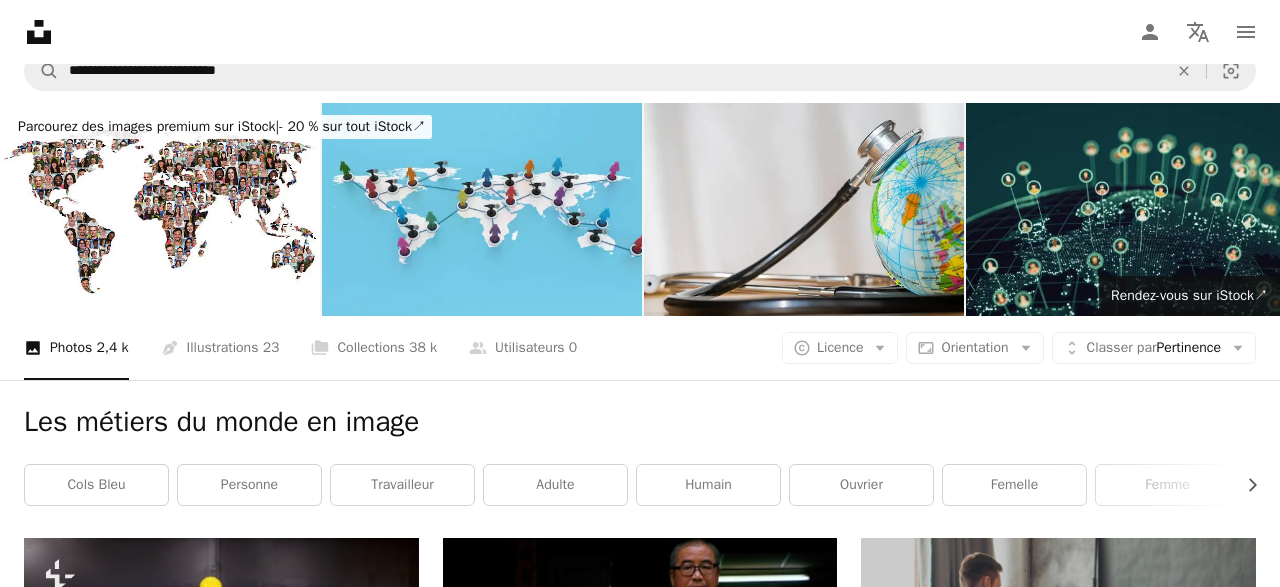 scroll, scrollTop: 0, scrollLeft: 0, axis: both 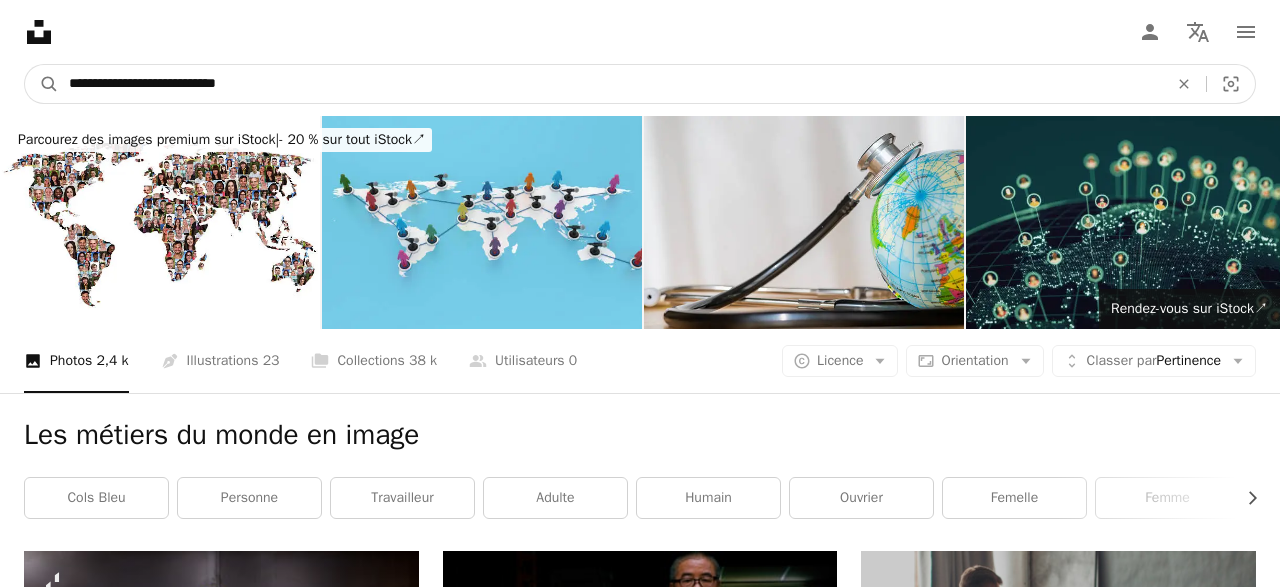 click on "**********" at bounding box center [610, 84] 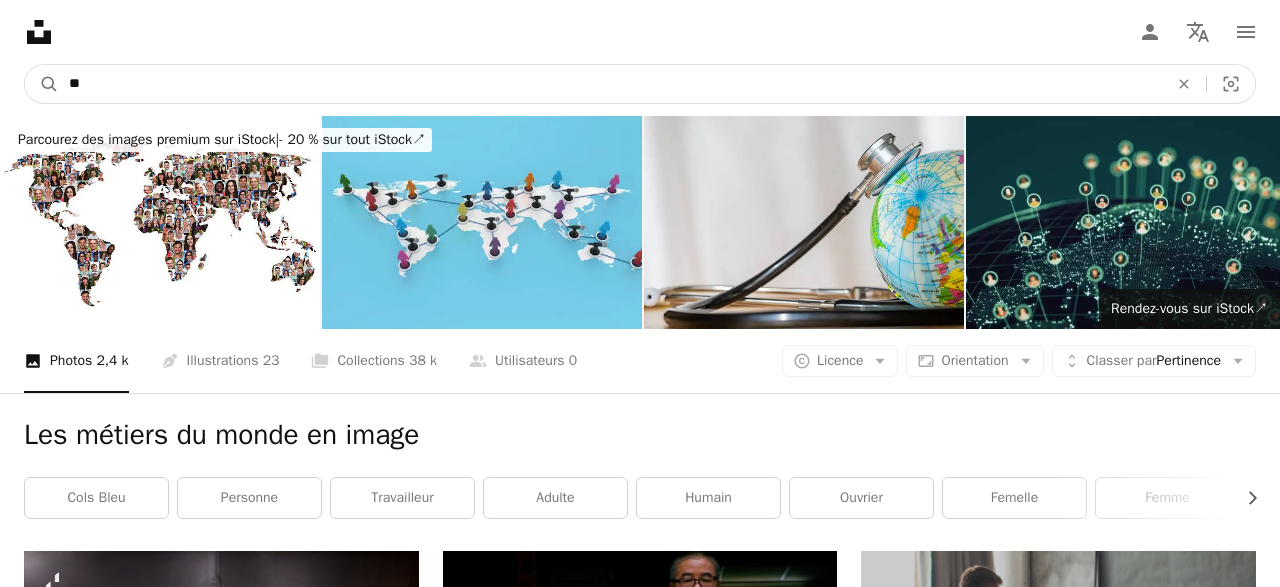 type on "*" 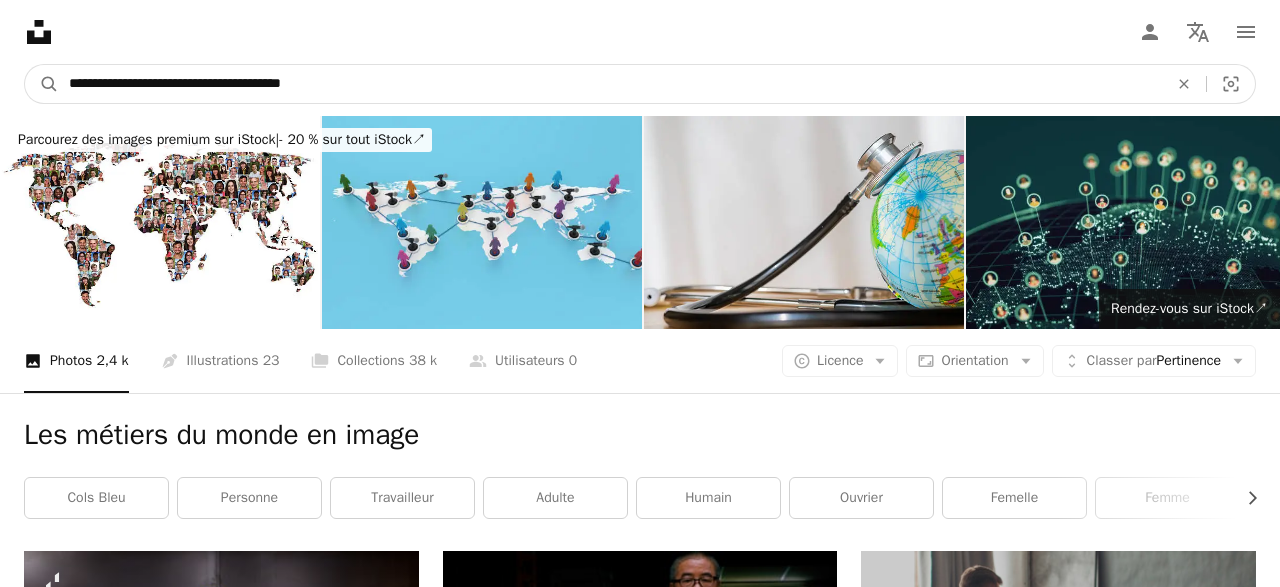 type on "**********" 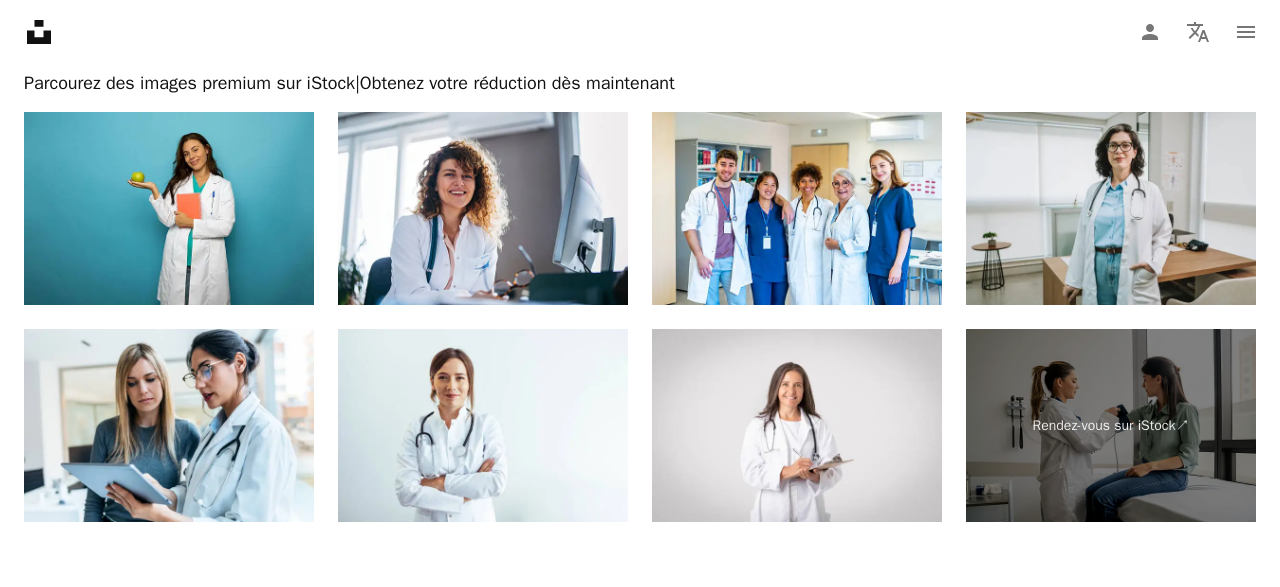 scroll, scrollTop: 3562, scrollLeft: 0, axis: vertical 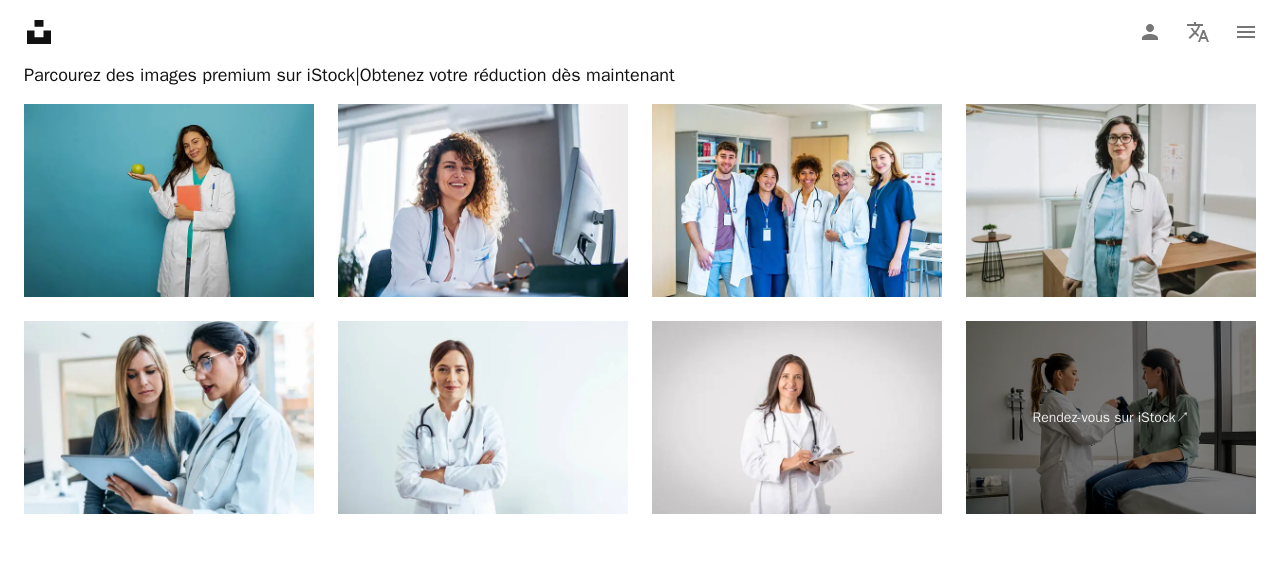 click at bounding box center [169, 200] 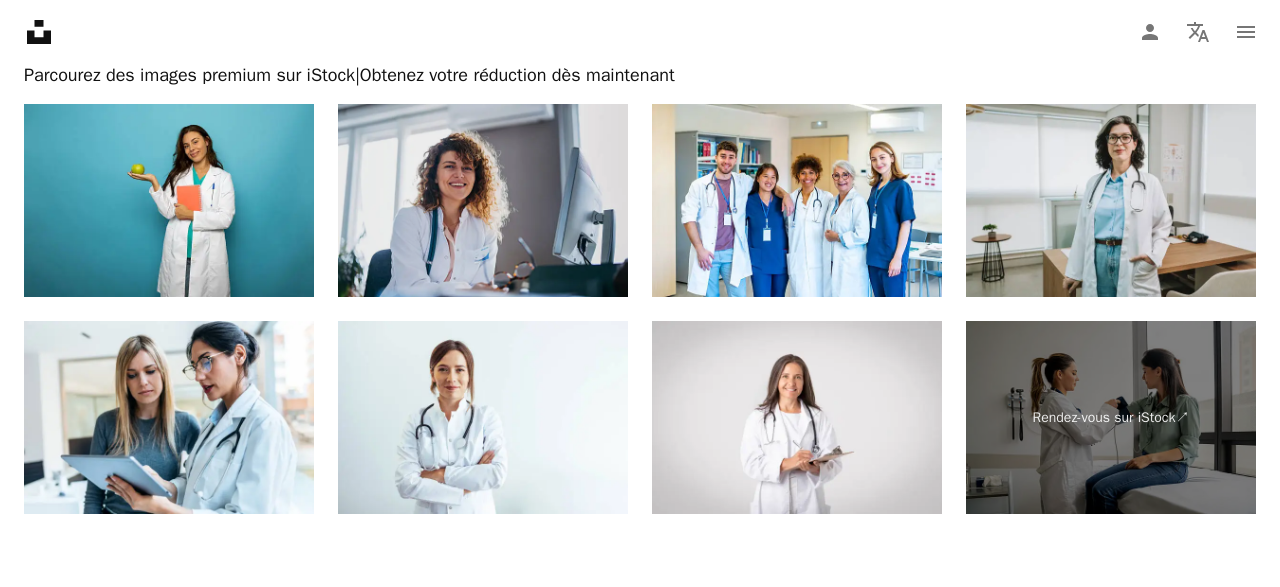 click at bounding box center (483, 200) 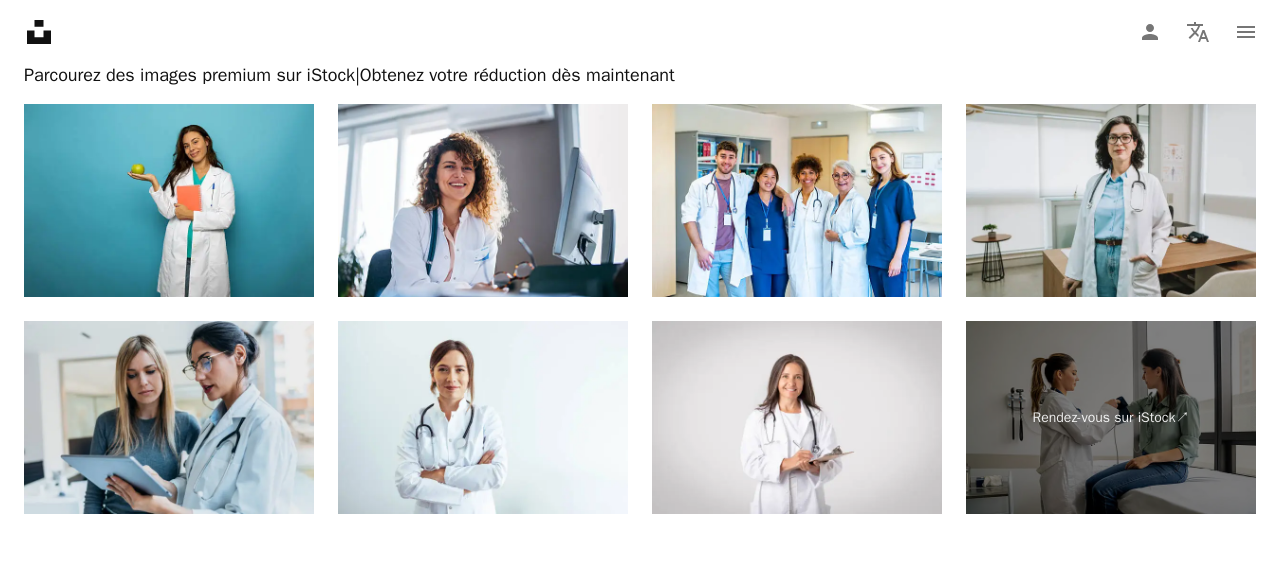 click at bounding box center [169, 417] 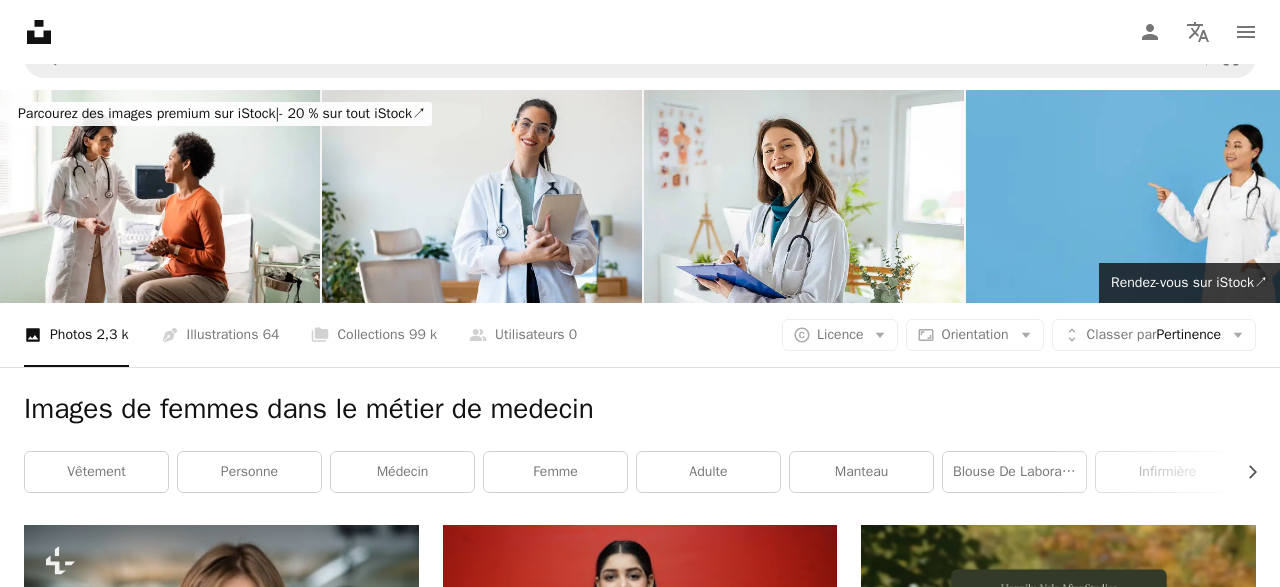 scroll, scrollTop: 0, scrollLeft: 0, axis: both 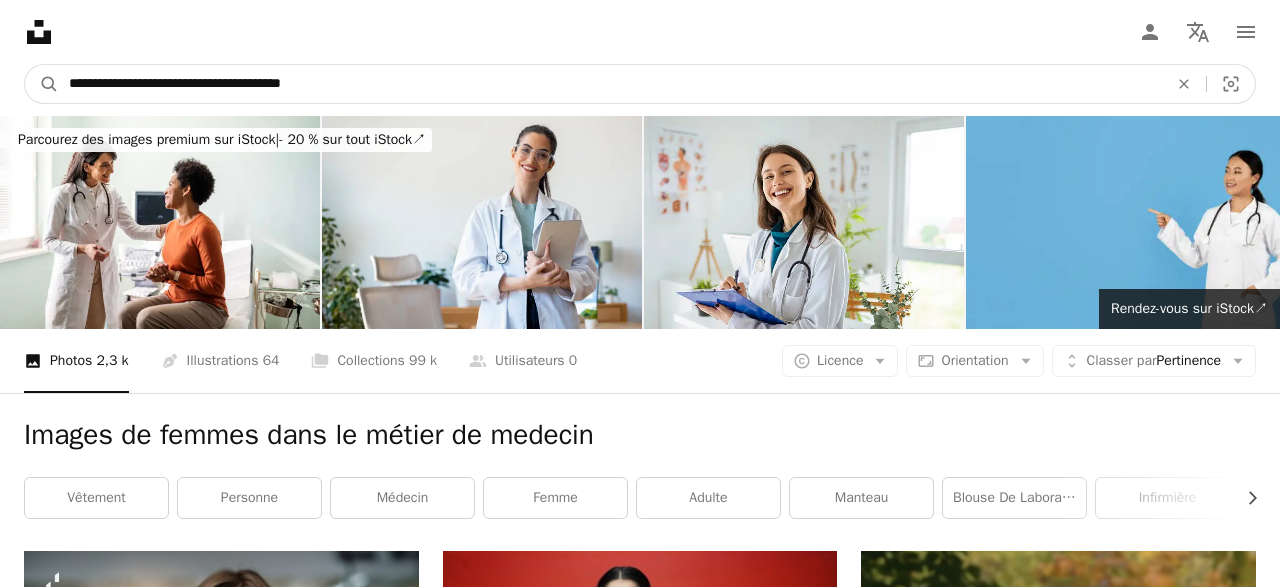 click on "**********" at bounding box center (610, 84) 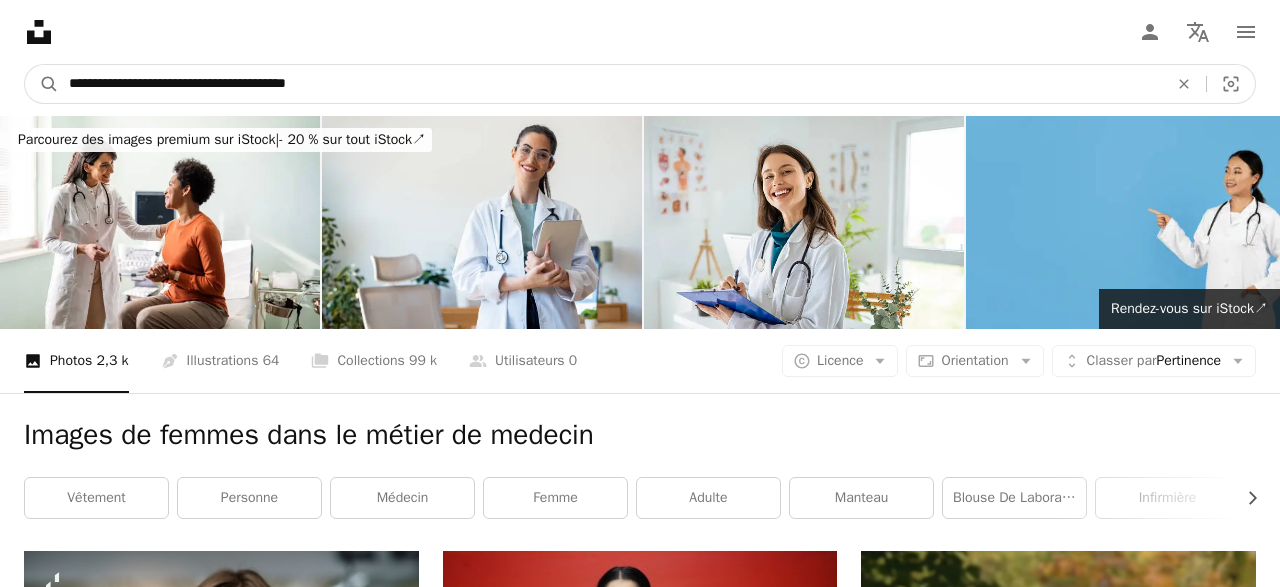 type on "**********" 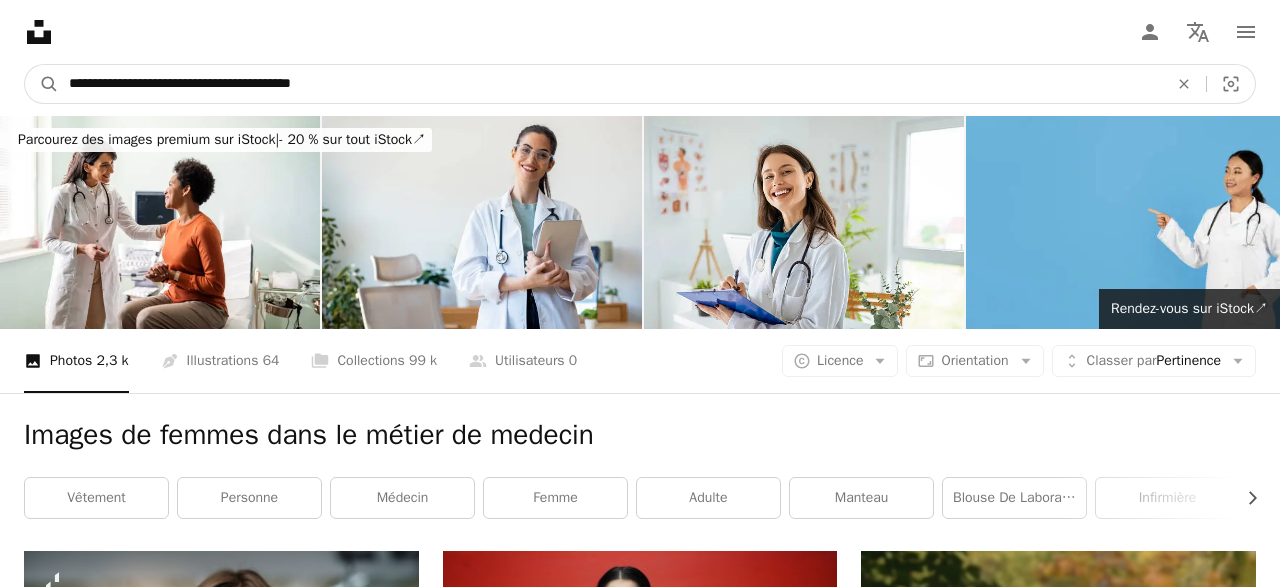 click on "A magnifying glass" at bounding box center [42, 84] 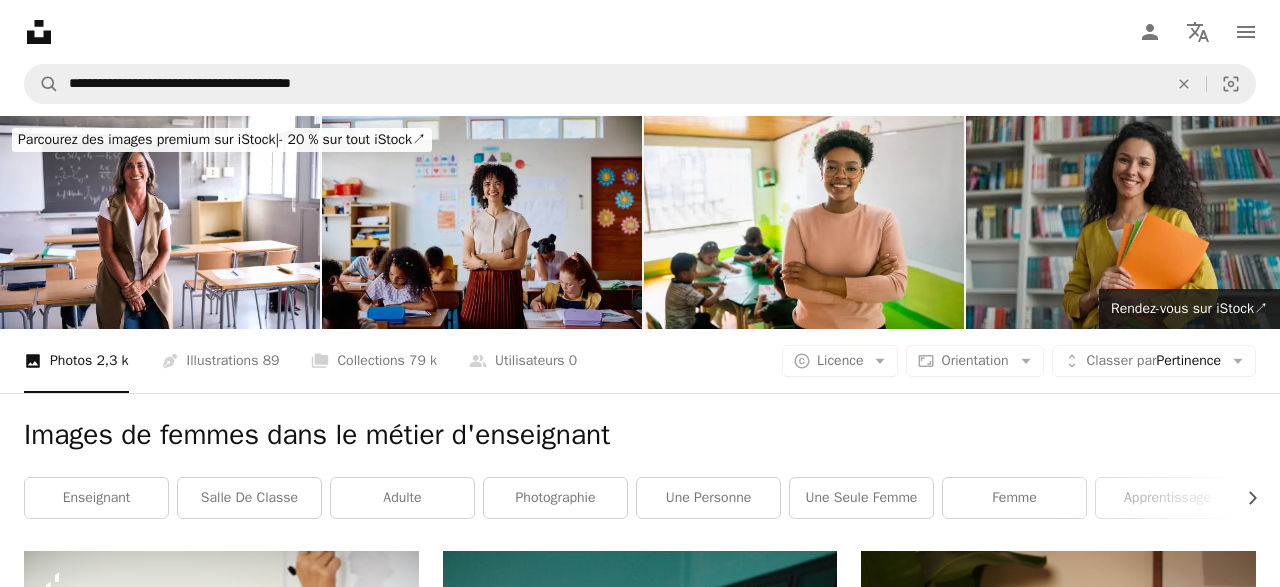 click at bounding box center (482, 222) 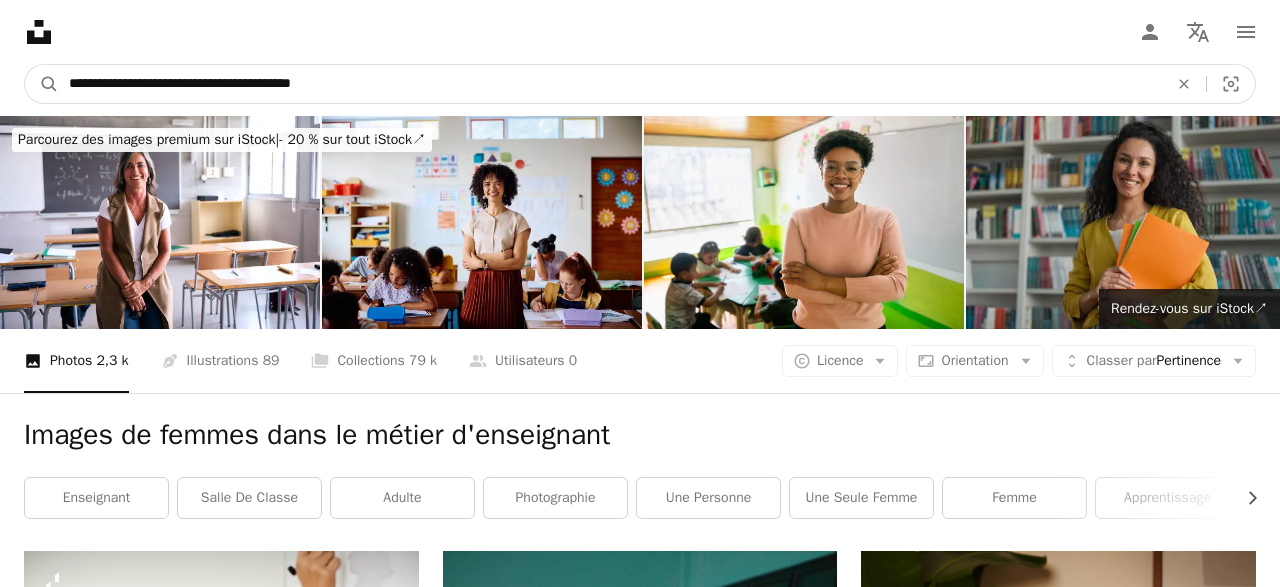 click on "**********" at bounding box center (610, 84) 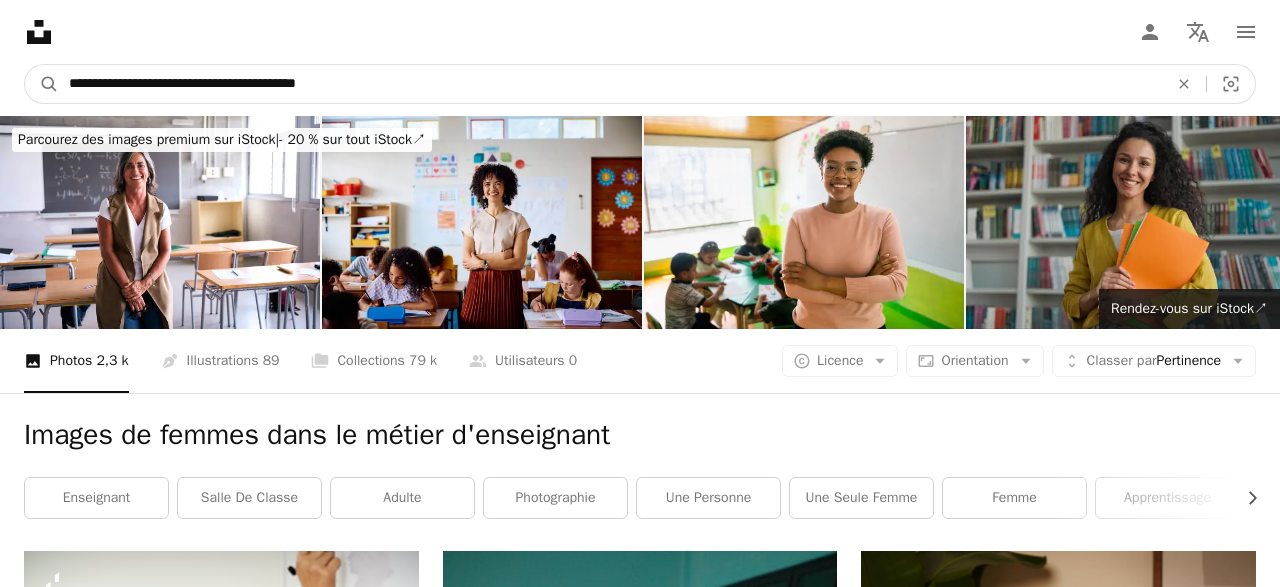 click on "A magnifying glass" at bounding box center [42, 84] 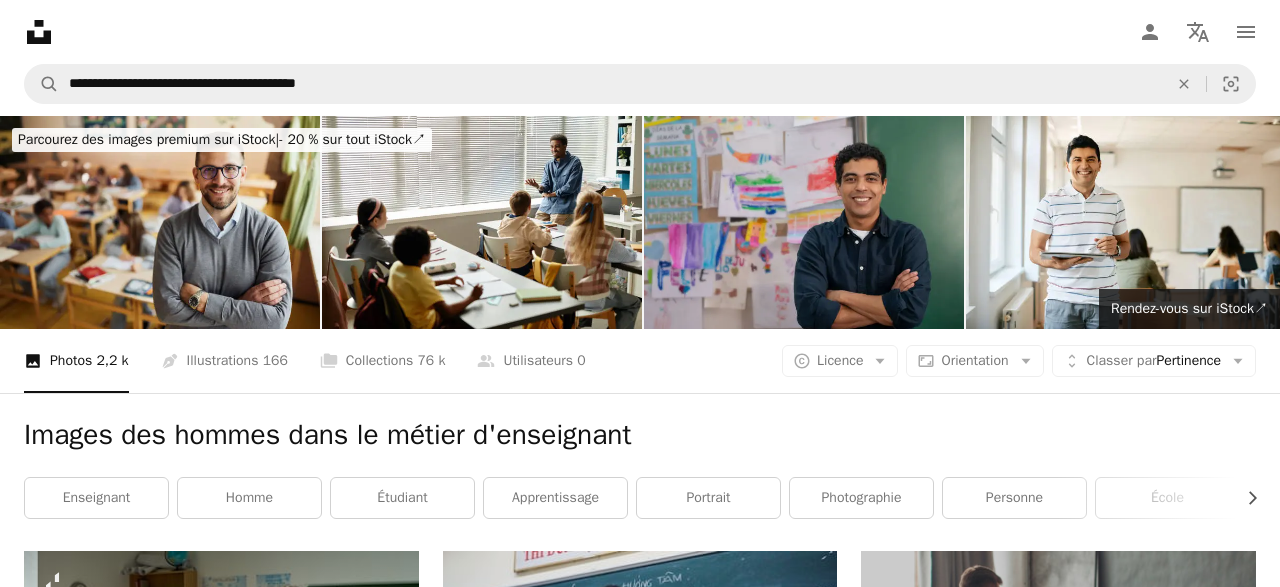 click at bounding box center [804, 222] 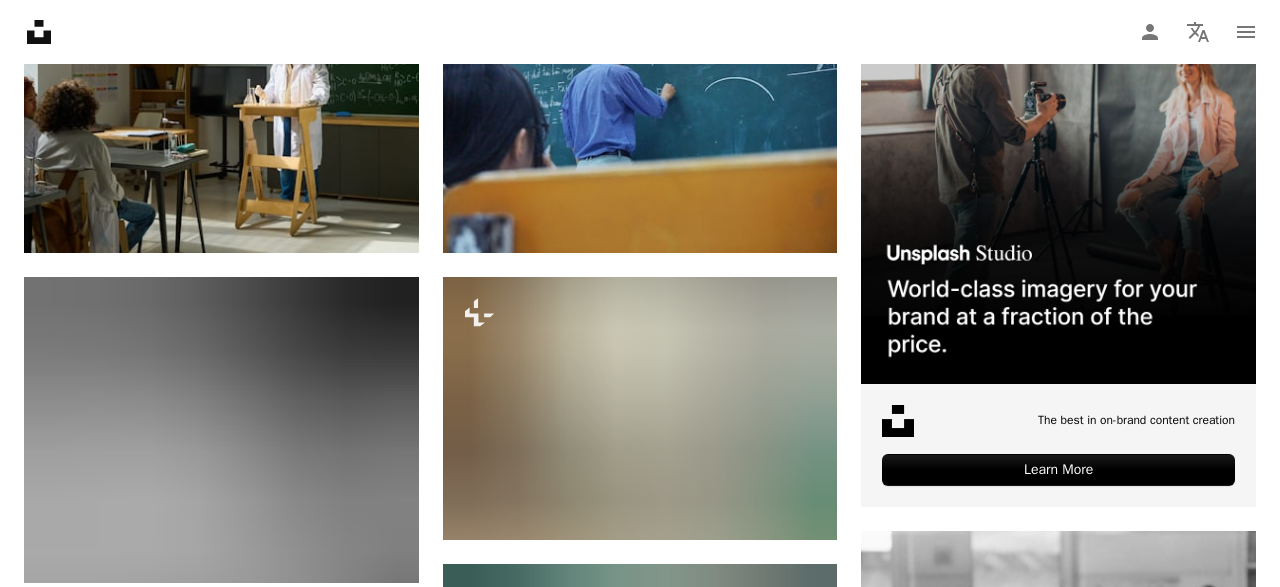 scroll, scrollTop: 572, scrollLeft: 0, axis: vertical 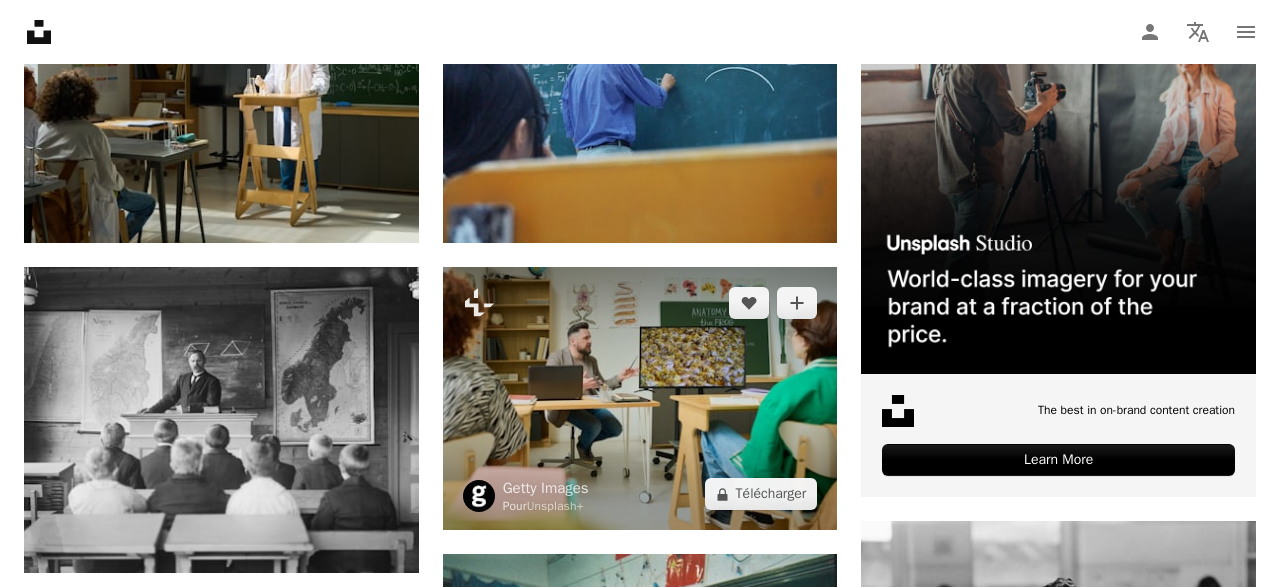 click at bounding box center (640, 398) 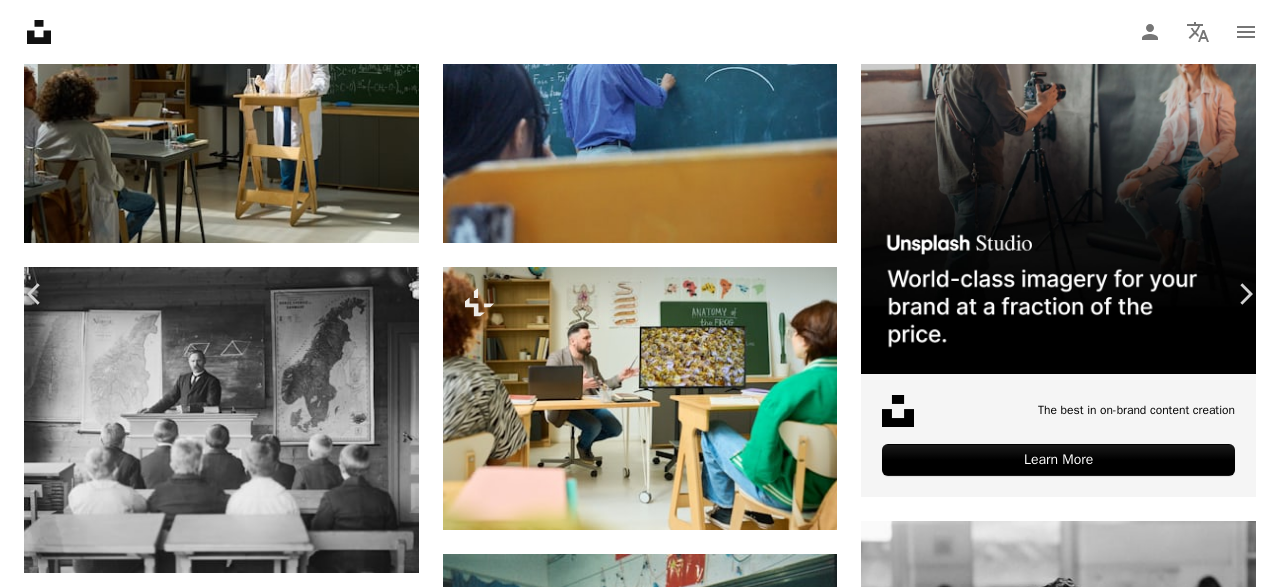 click on "An X shape" at bounding box center (20, 20) 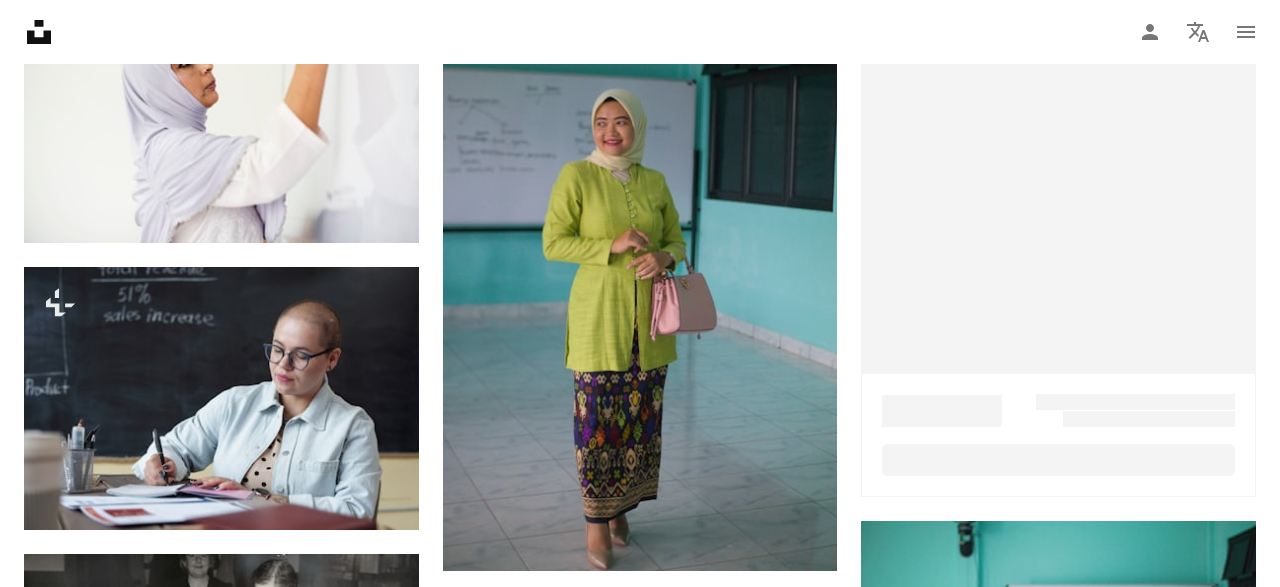 scroll, scrollTop: 0, scrollLeft: 0, axis: both 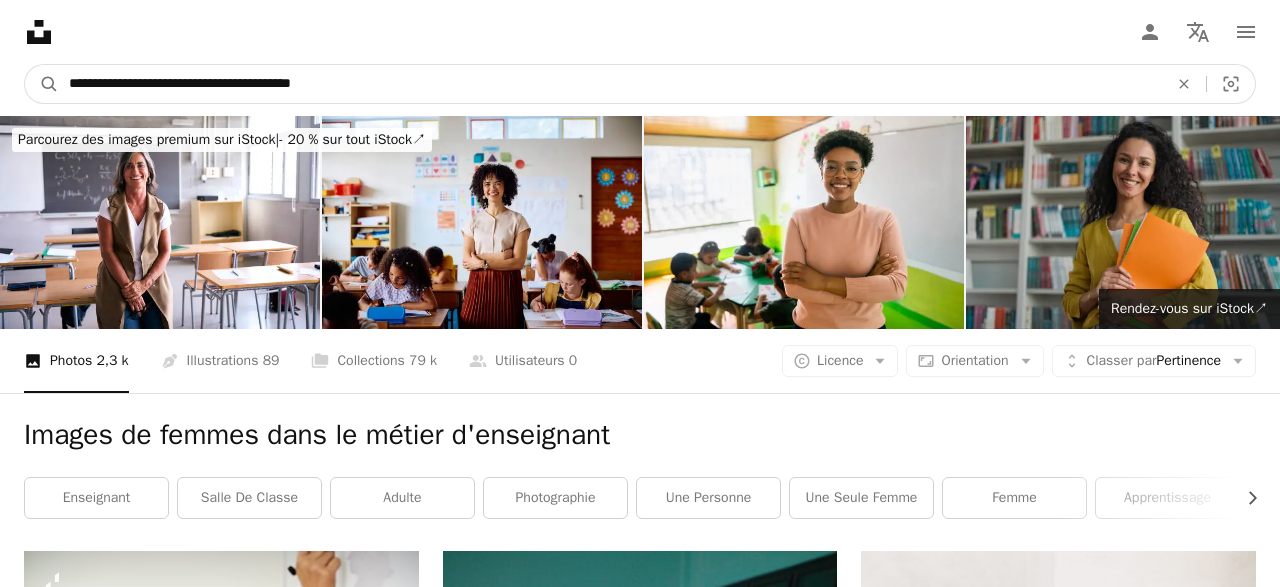 click on "**********" at bounding box center (610, 84) 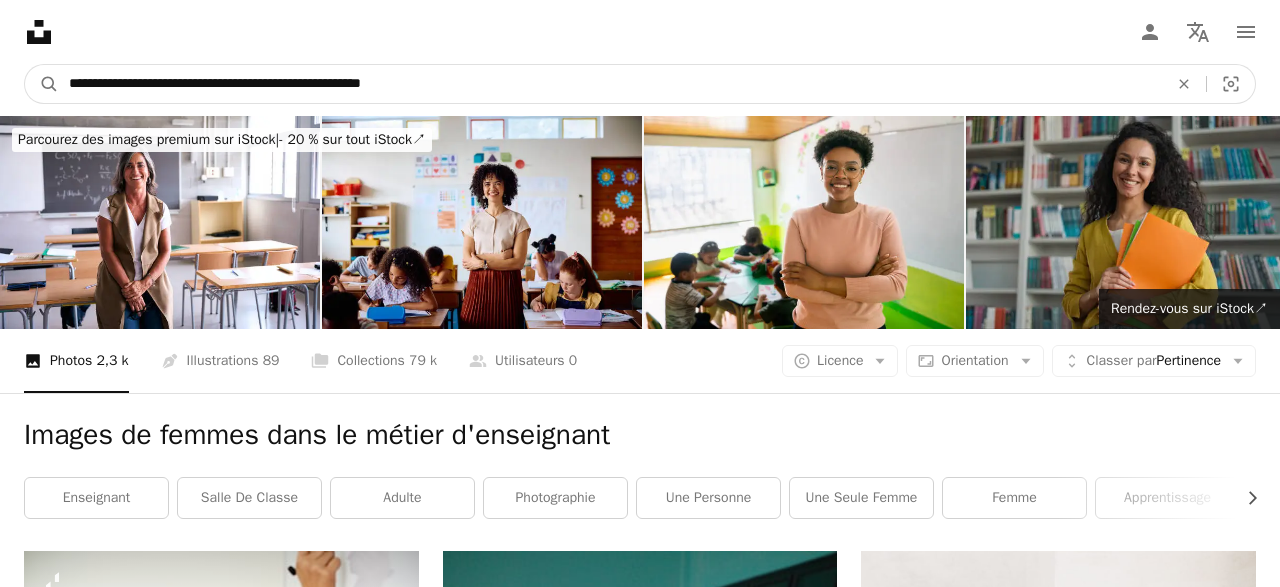 click on "**********" at bounding box center (610, 84) 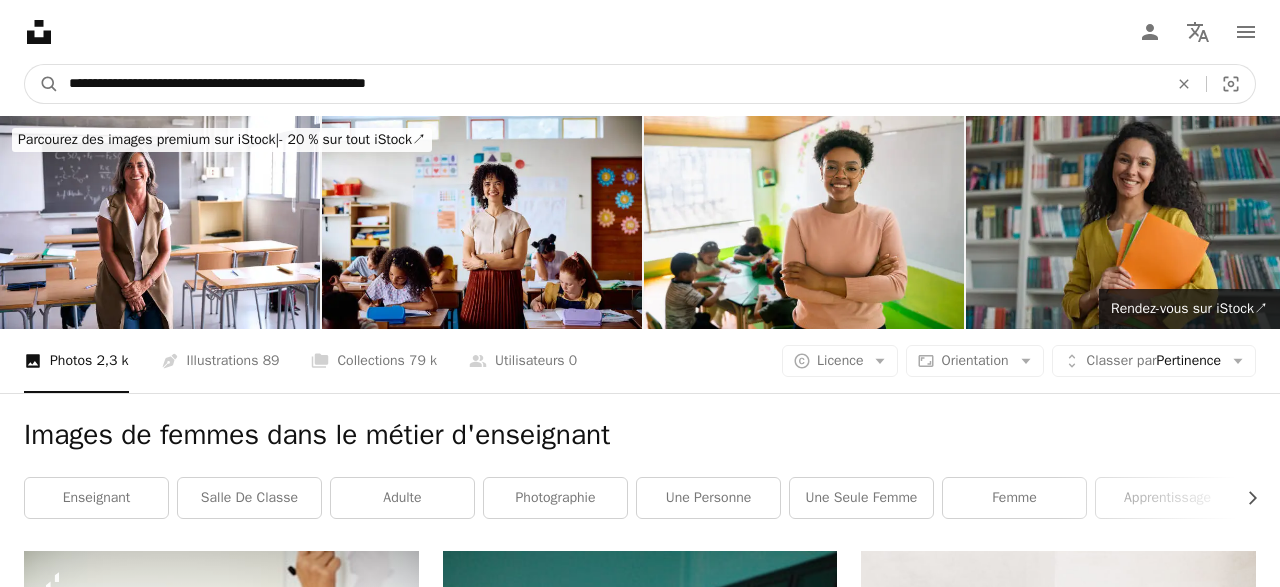 click on "**********" at bounding box center (610, 84) 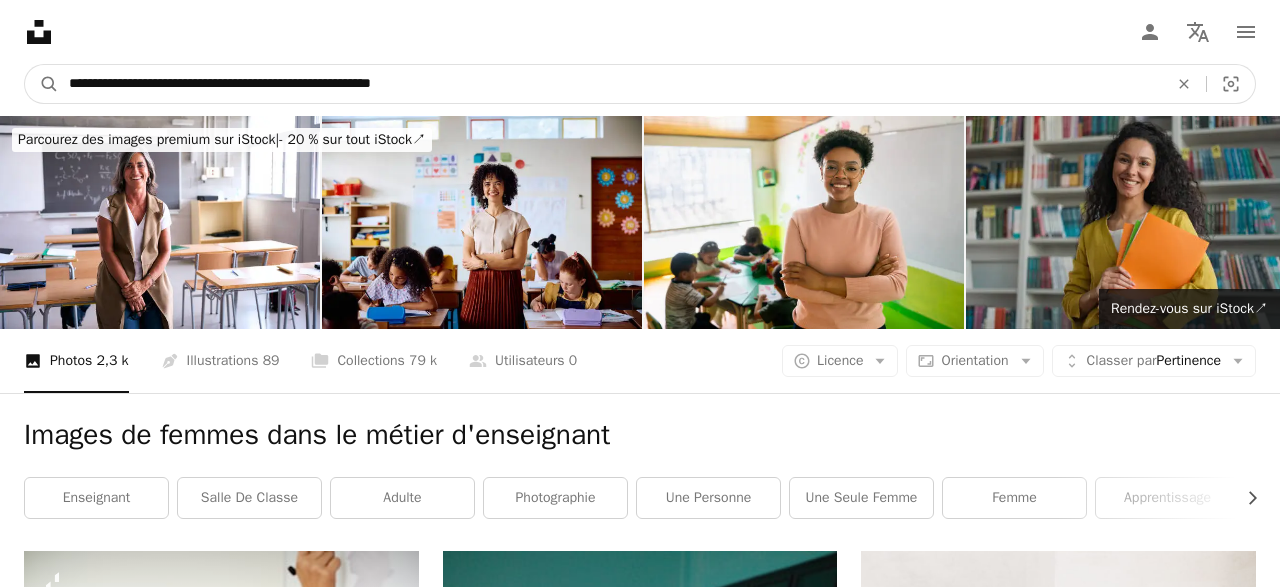 click on "**********" at bounding box center (610, 84) 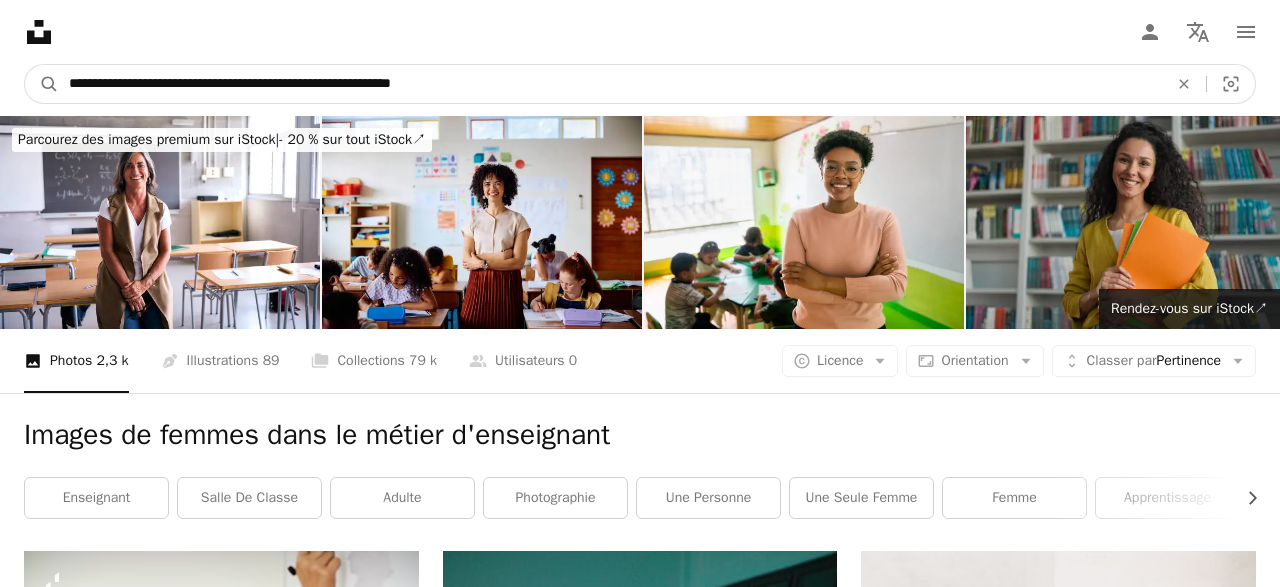 type on "**********" 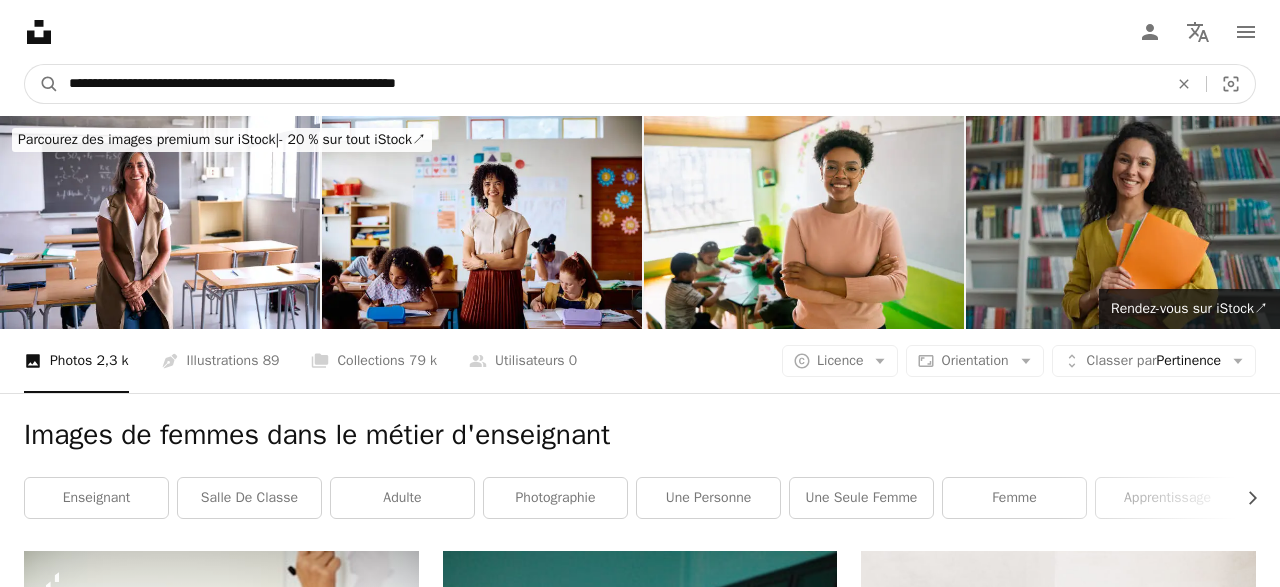 click on "A magnifying glass" at bounding box center (42, 84) 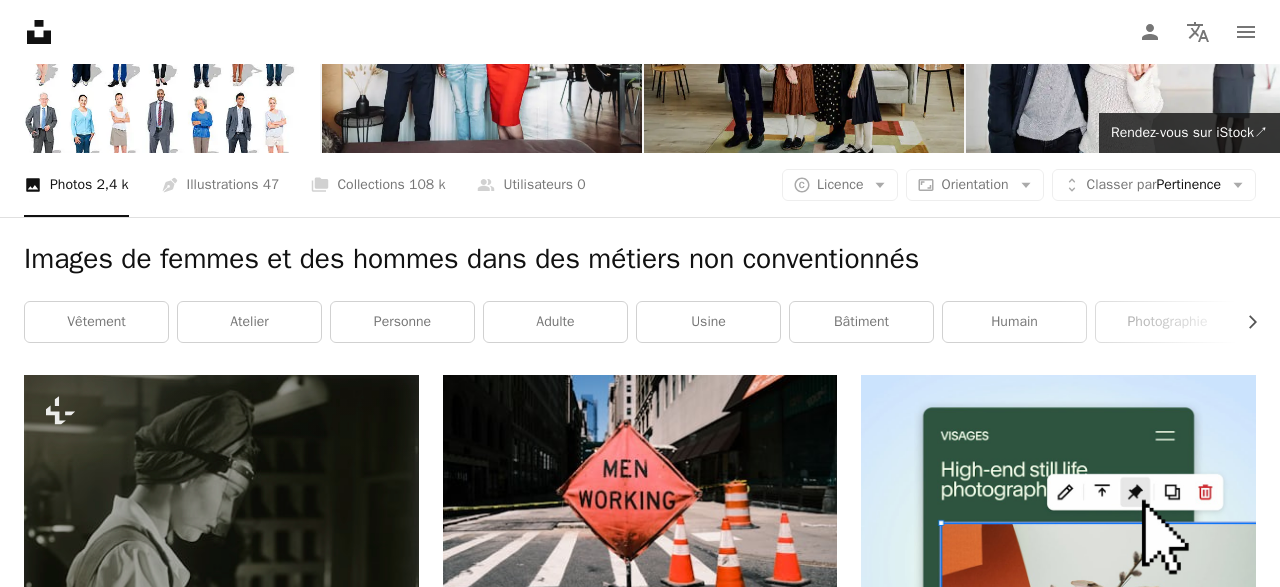 scroll, scrollTop: 0, scrollLeft: 0, axis: both 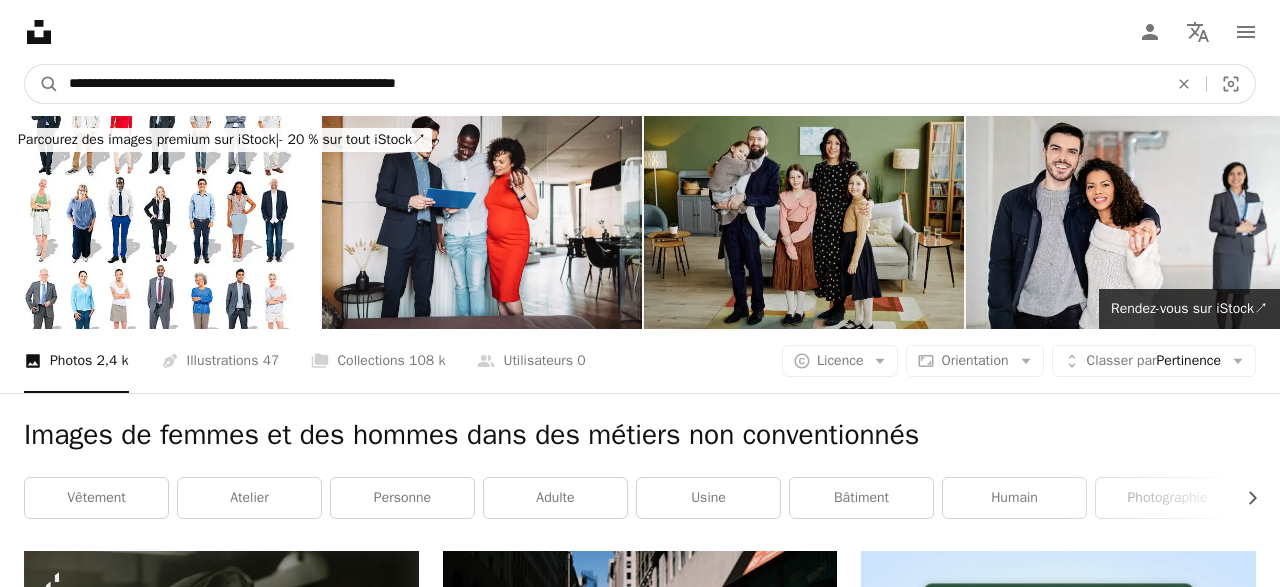 click on "**********" at bounding box center (610, 84) 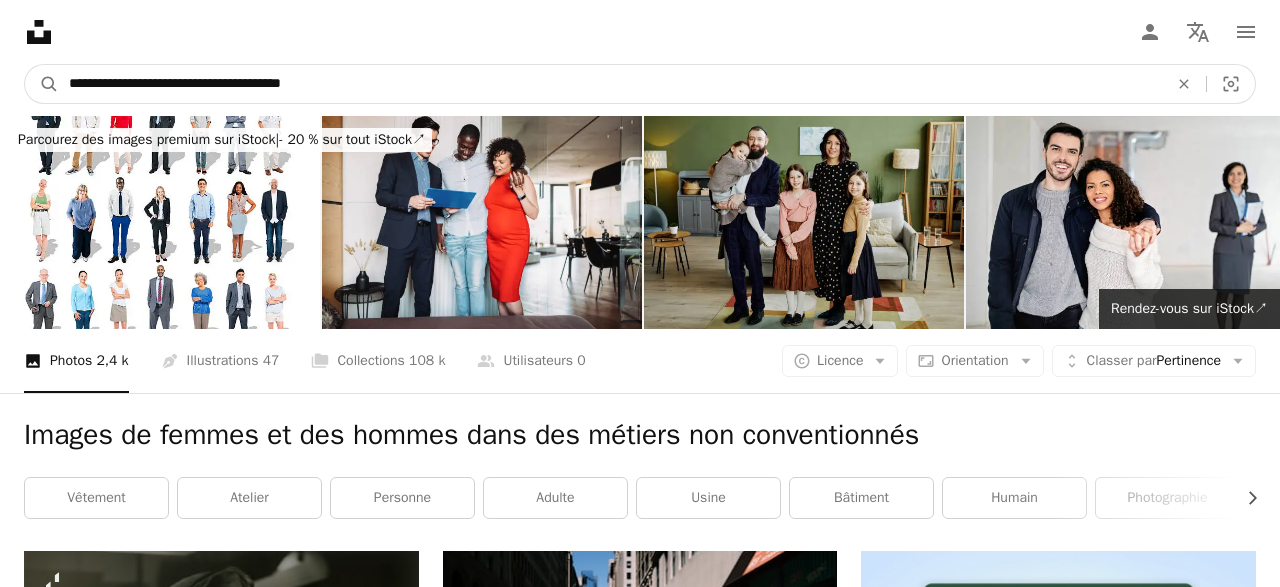 type on "**********" 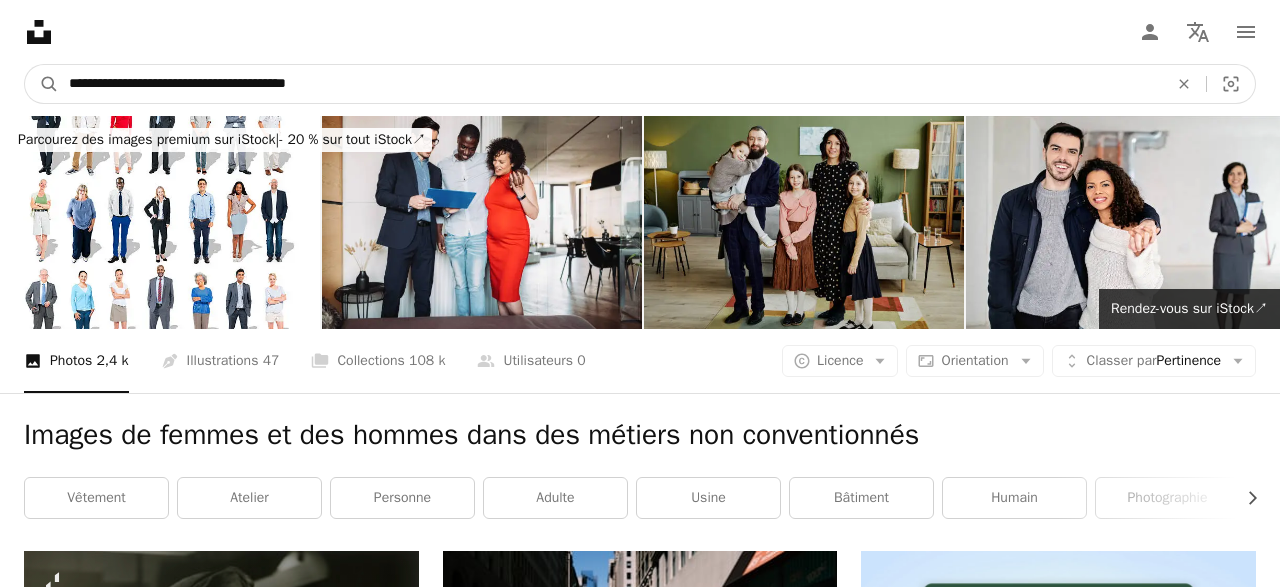 click on "A magnifying glass" at bounding box center [42, 84] 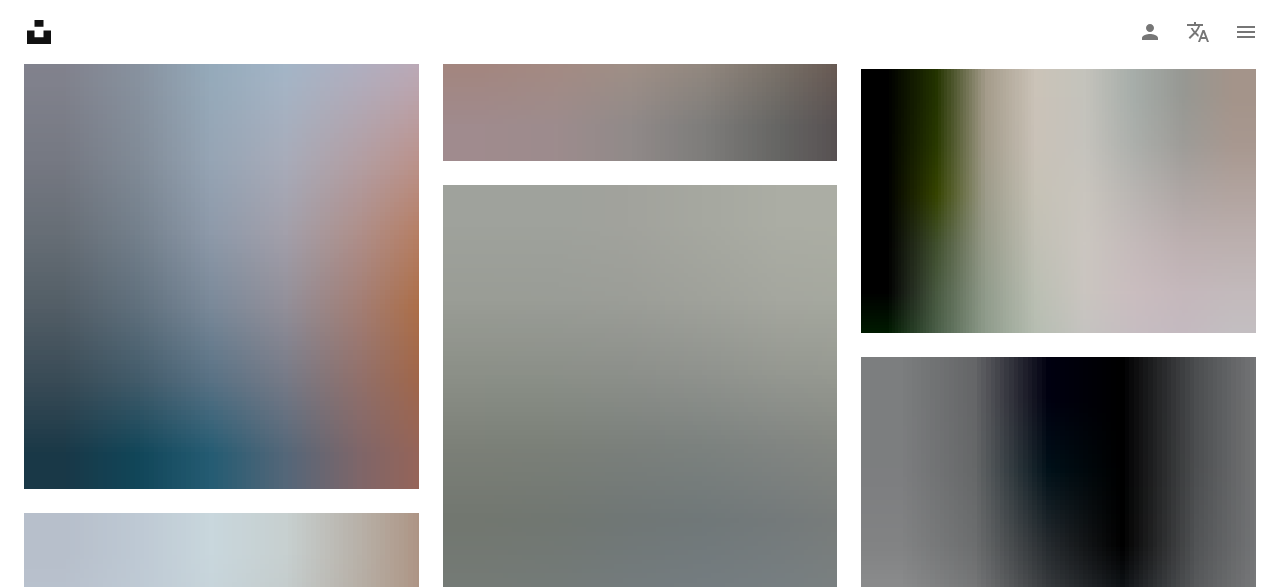 scroll, scrollTop: 1278, scrollLeft: 0, axis: vertical 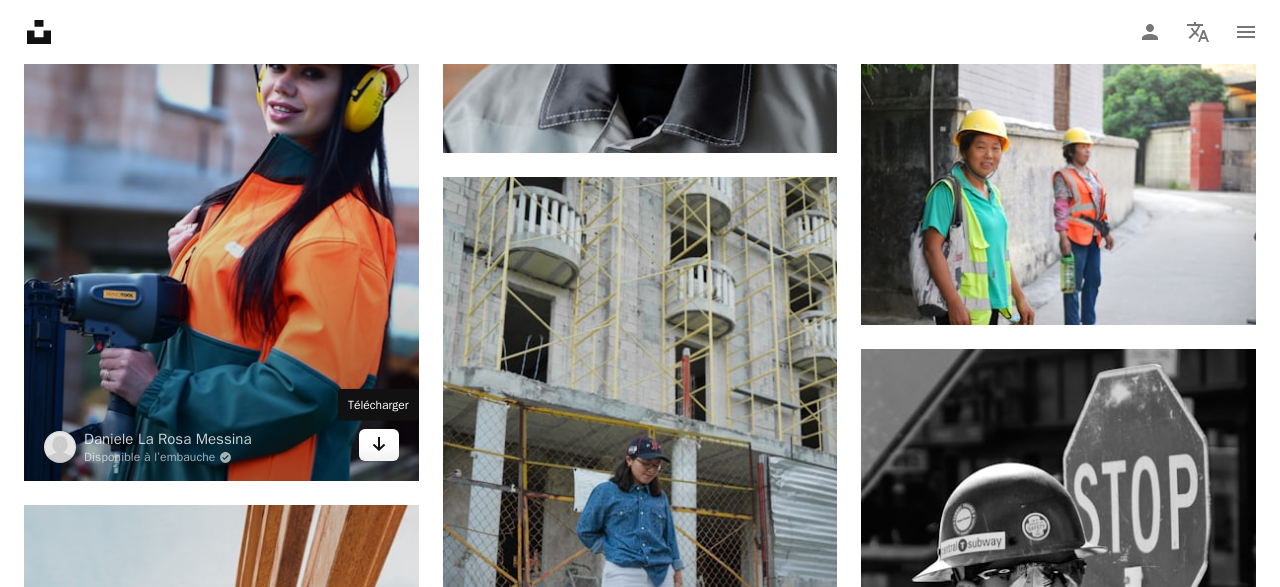 click 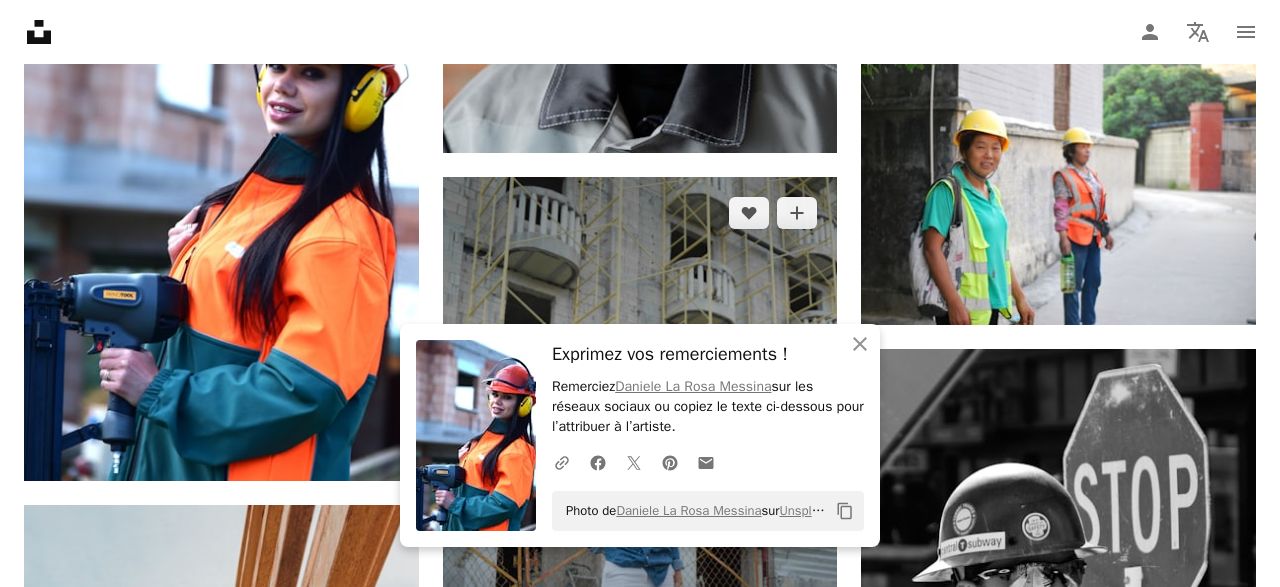 click at bounding box center (640, 473) 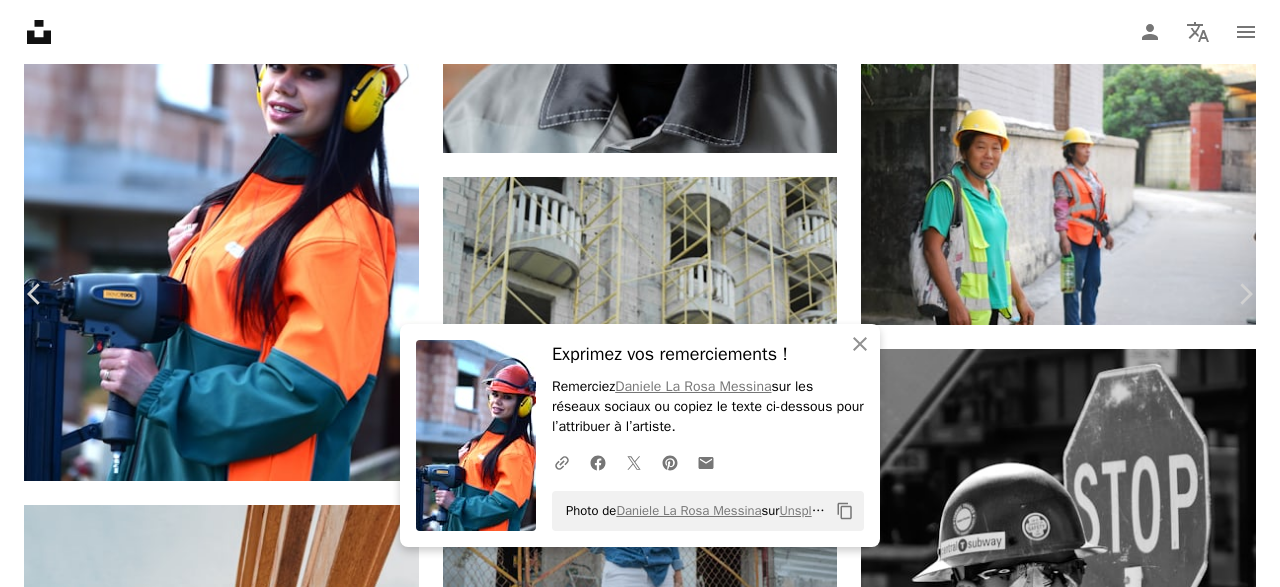 click on "An X shape" at bounding box center [20, 20] 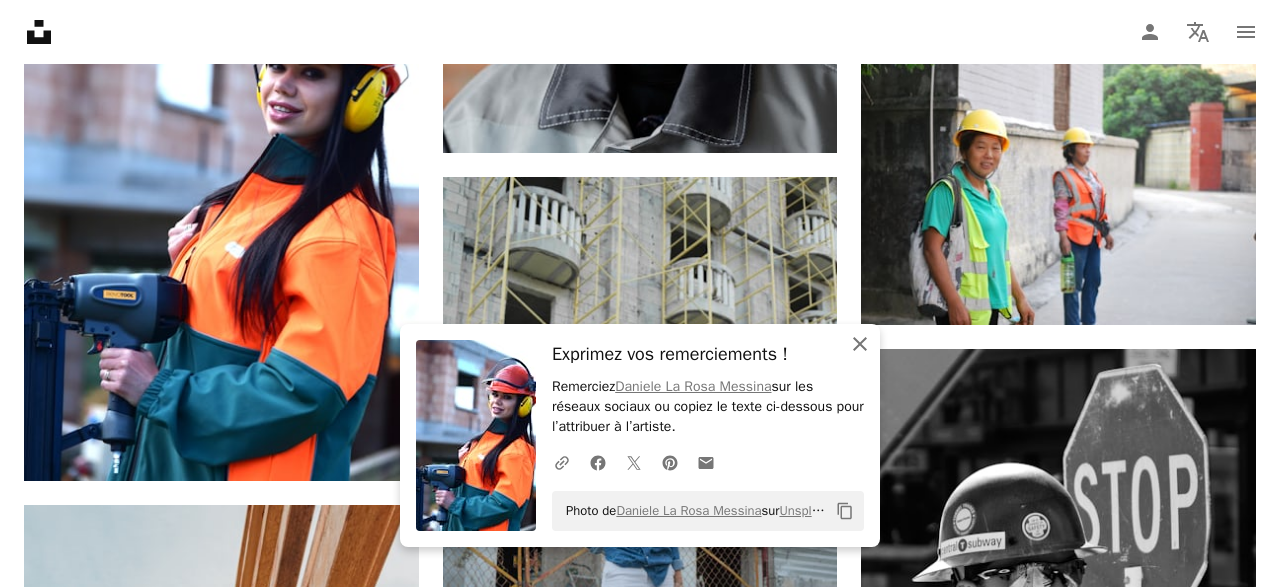 click 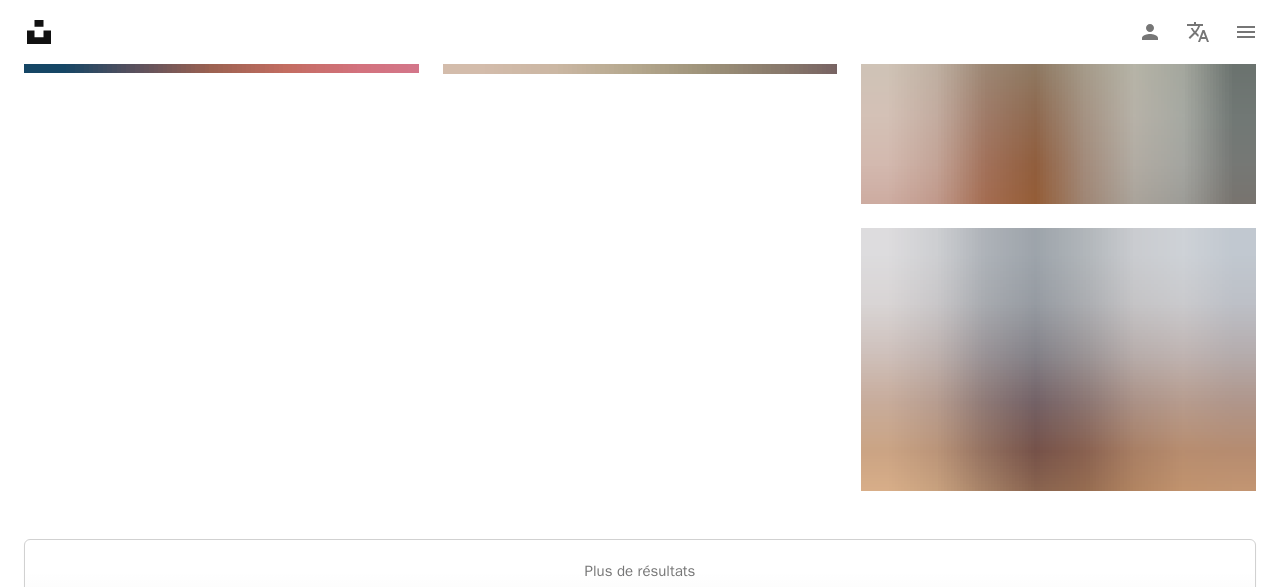 scroll, scrollTop: 3566, scrollLeft: 0, axis: vertical 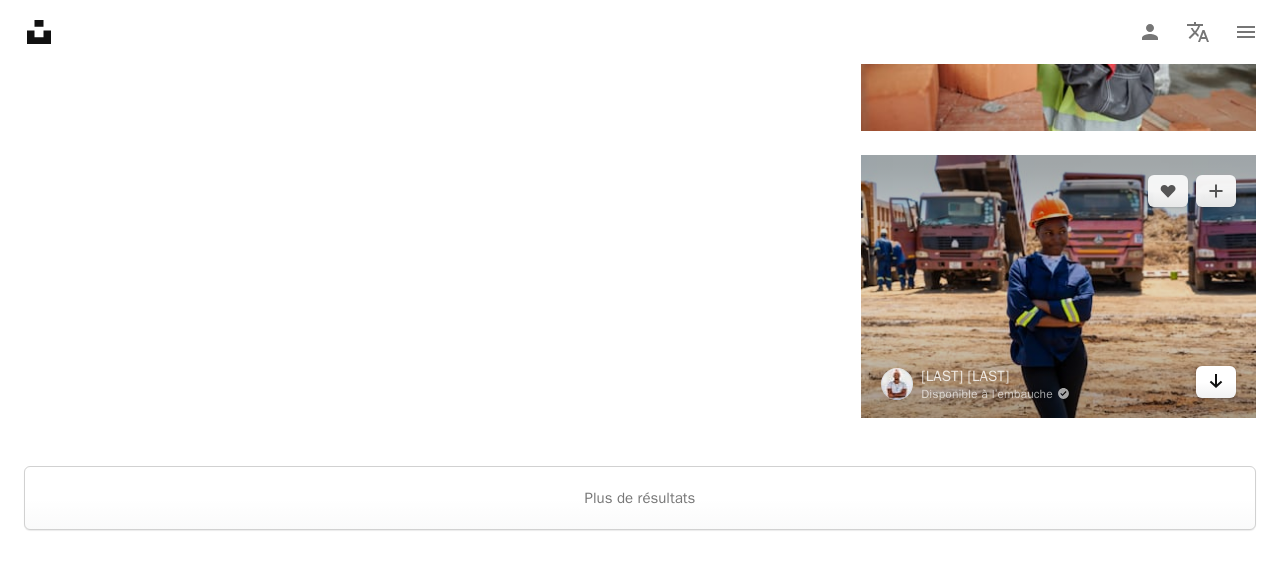 click 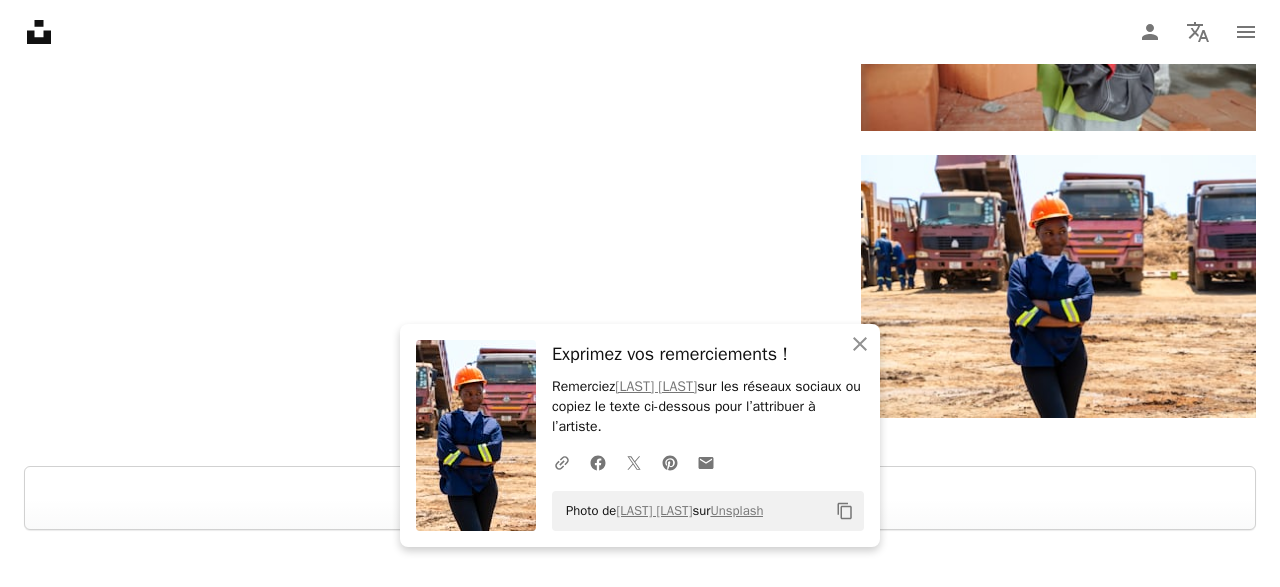 click on "Plus sign for Unsplash+ A heart A plus sign [NAME] Pour  Unsplash+ A lock Télécharger A heart A plus sign [NAME] Disponible à l’embauche A checkmark inside of a circle Arrow pointing down A heart A plus sign [NAME] Disponible à l’embauche A checkmark inside of a circle Arrow pointing down A heart A plus sign [NAME] Arrow pointing down A heart A plus sign [NAME] Arrow pointing down A heart A plus sign [NAME] Disponible à l’embauche A checkmark inside of a circle Arrow pointing down A heart A plus sign [NAME] Arrow pointing down Plus sign for Unsplash+ A heart A plus sign Getty Images Pour  Unsplash+ A lock Télécharger A heart A plus sign [NAME] Arrow pointing down A heart A plus sign [NAME] Arrow pointing down A heart A plus sign [NAME] Disponible à l’embauche A checkmark inside of a circle Arrow pointing down A heart A plus sign [NAME] Disponible à l’embauche Arrow pointing down A heart" at bounding box center [640, -1299] 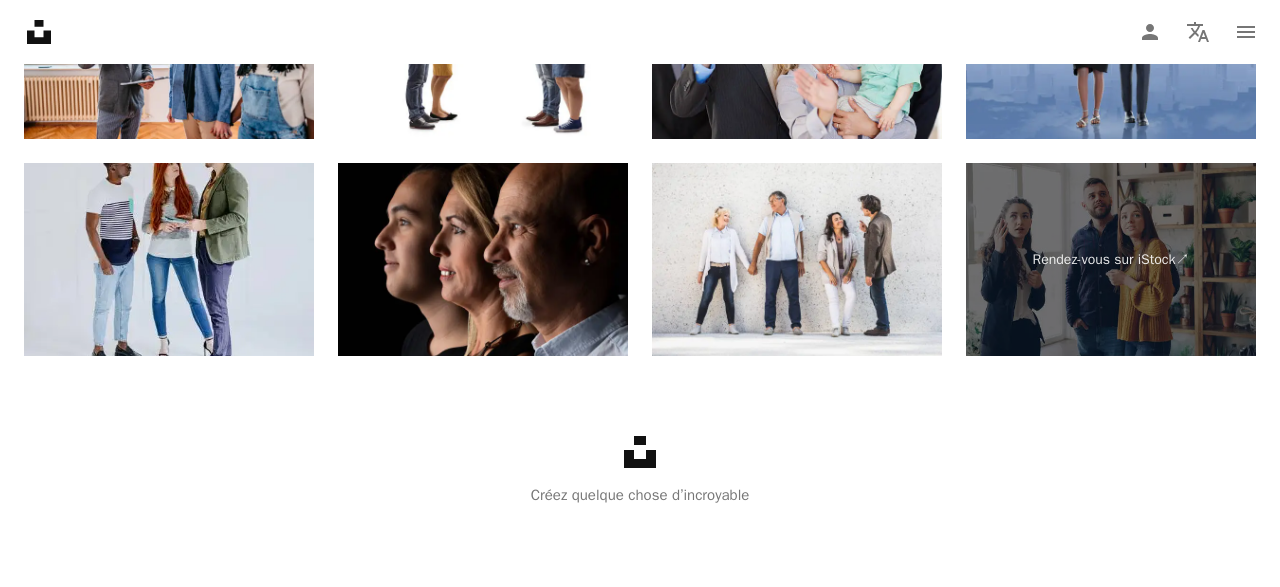 scroll, scrollTop: 0, scrollLeft: 0, axis: both 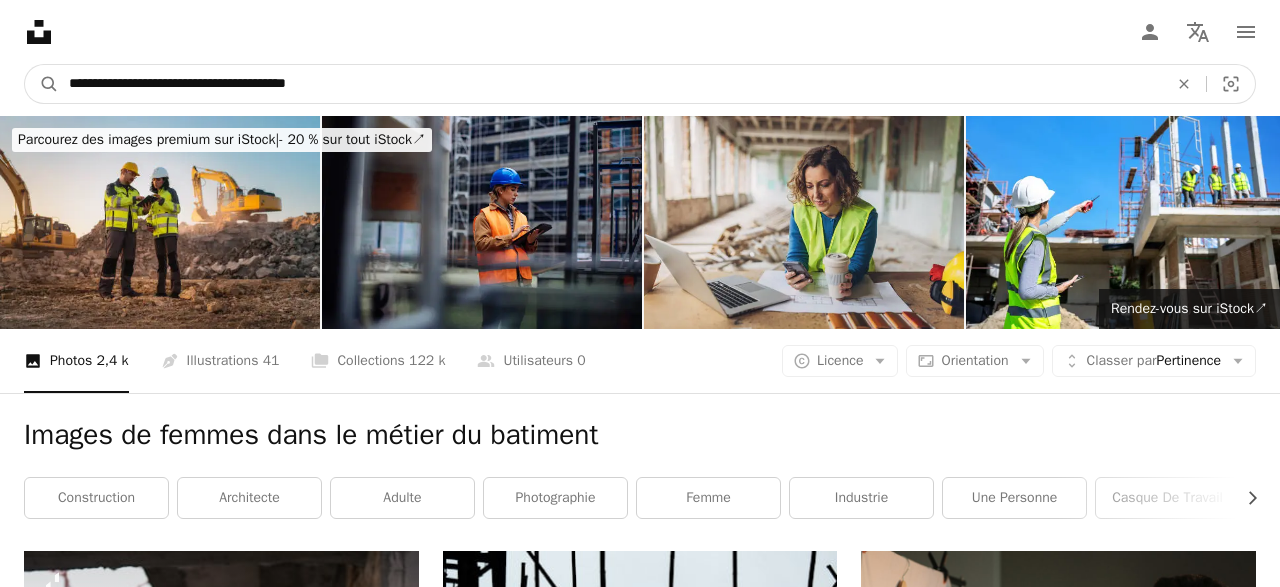 click on "**********" at bounding box center [610, 84] 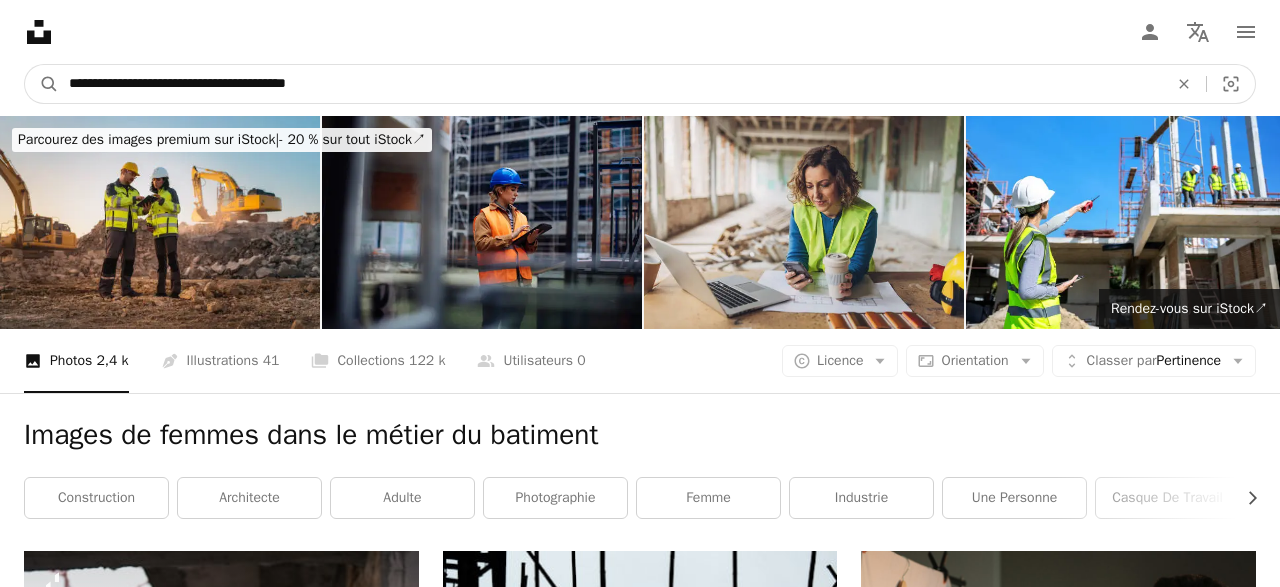 type on "**********" 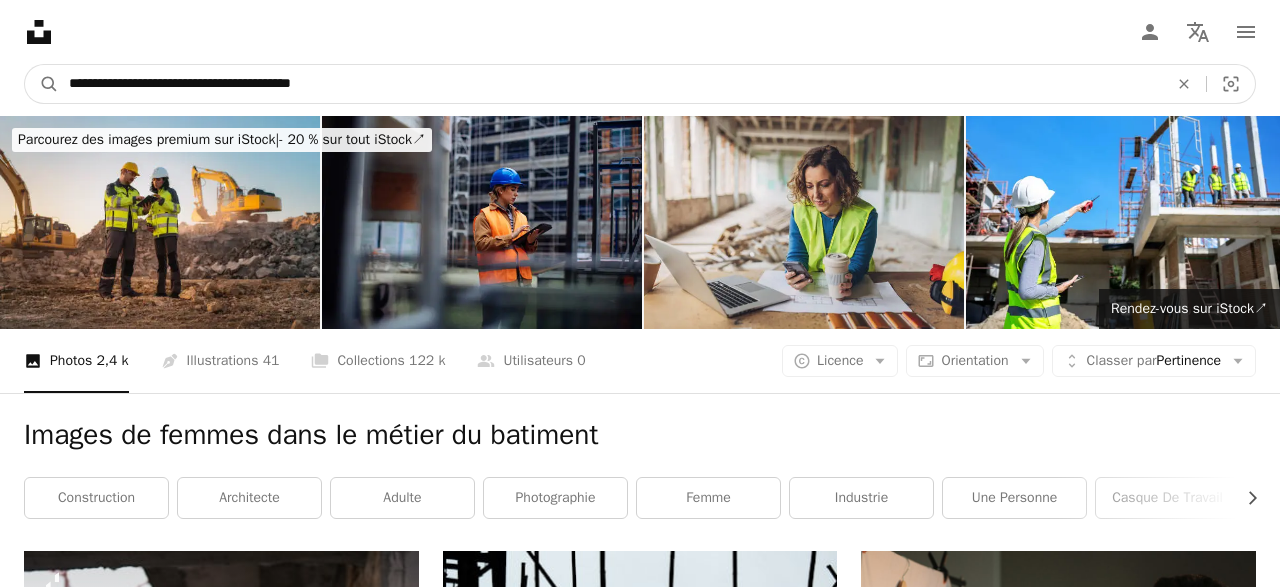 click on "A magnifying glass" at bounding box center [42, 84] 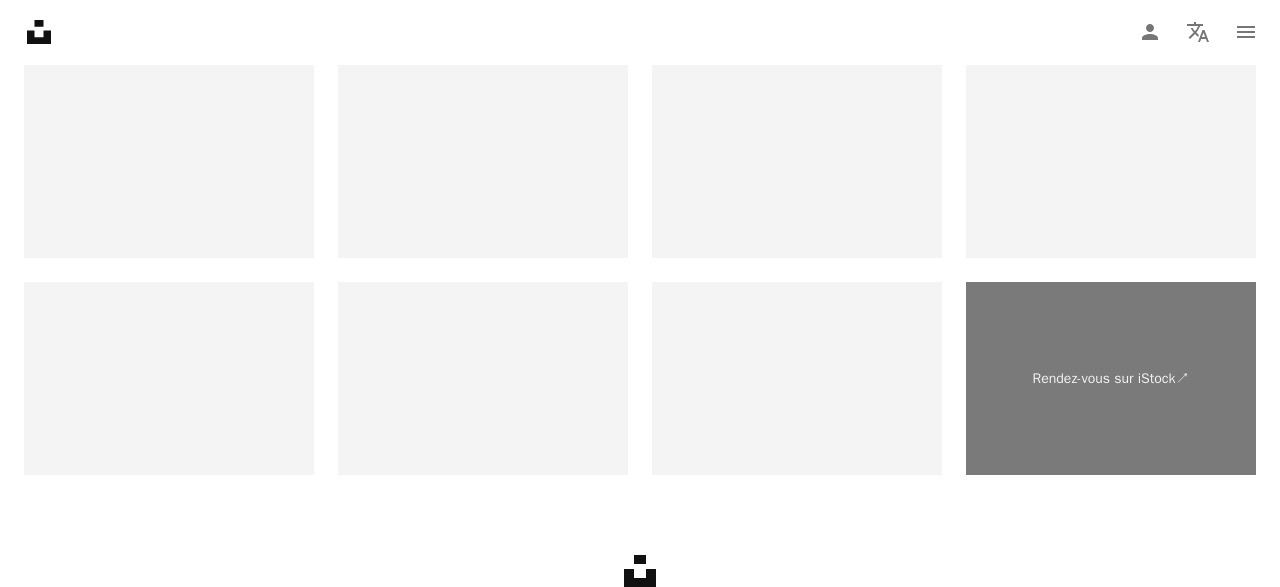scroll, scrollTop: 3866, scrollLeft: 0, axis: vertical 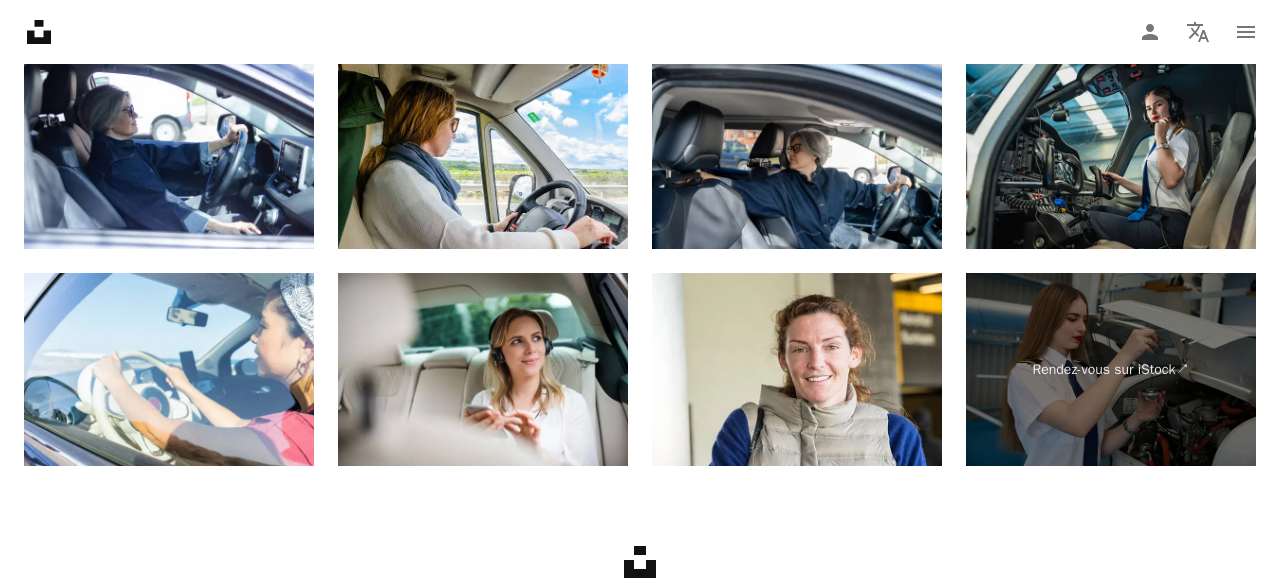 click at bounding box center [1111, 152] 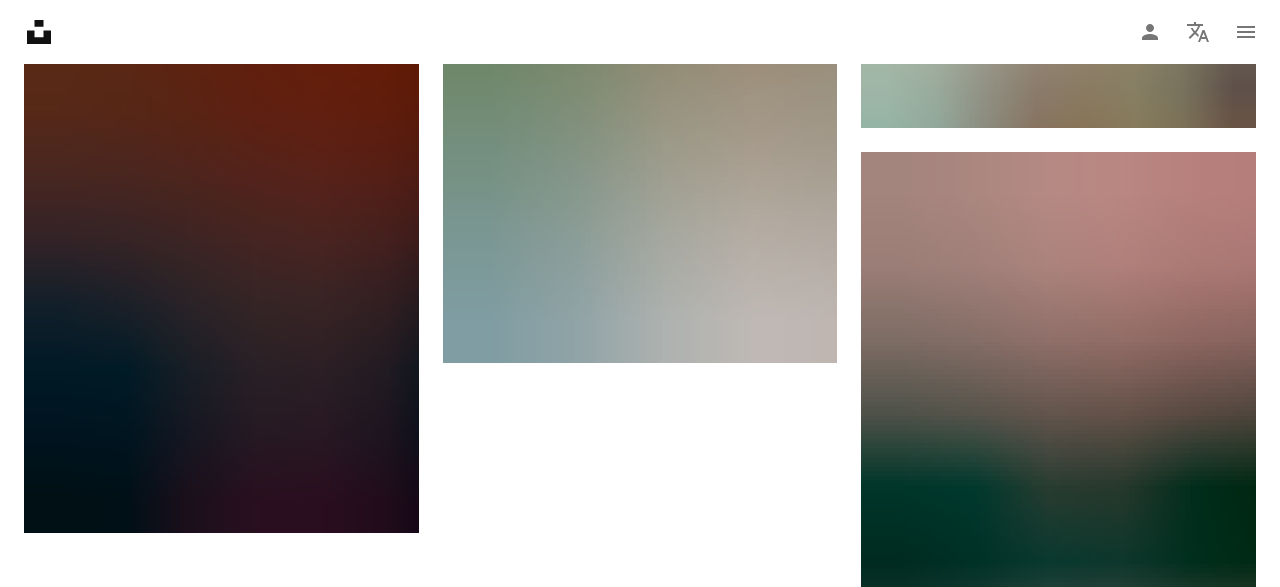 scroll, scrollTop: 2930, scrollLeft: 0, axis: vertical 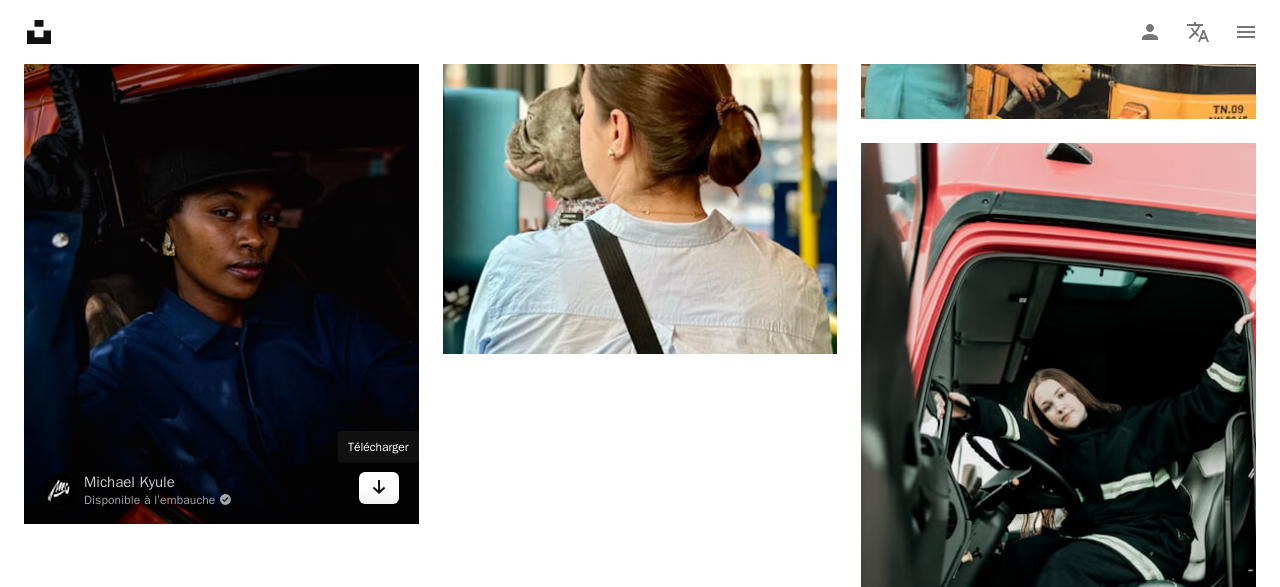 click on "Arrow pointing down" 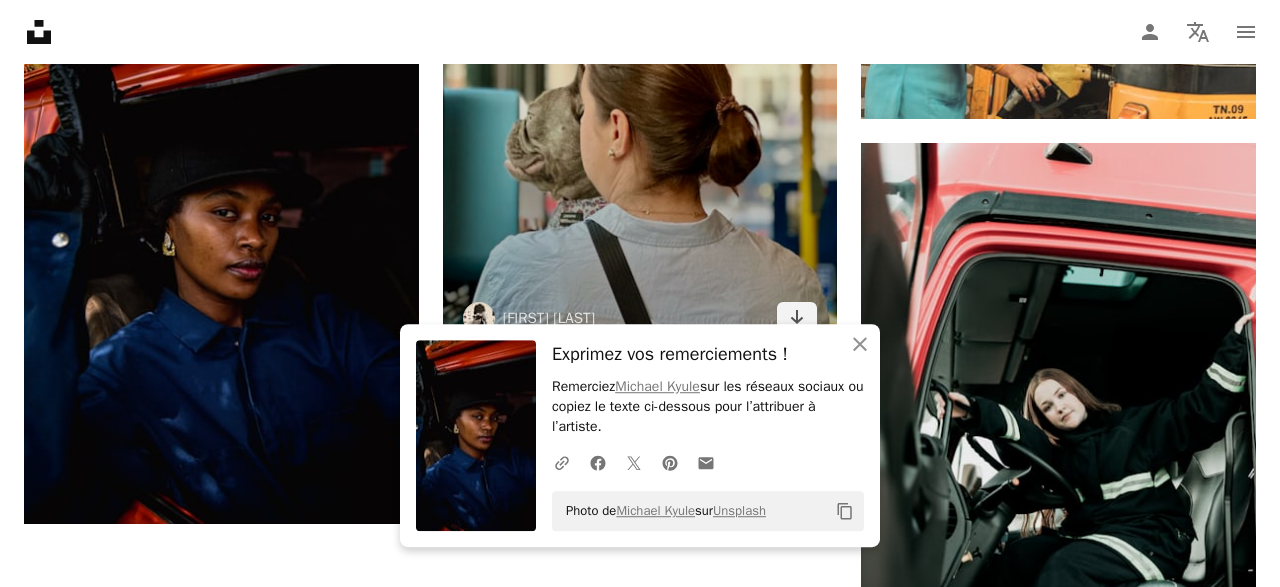 click at bounding box center (640, 4) 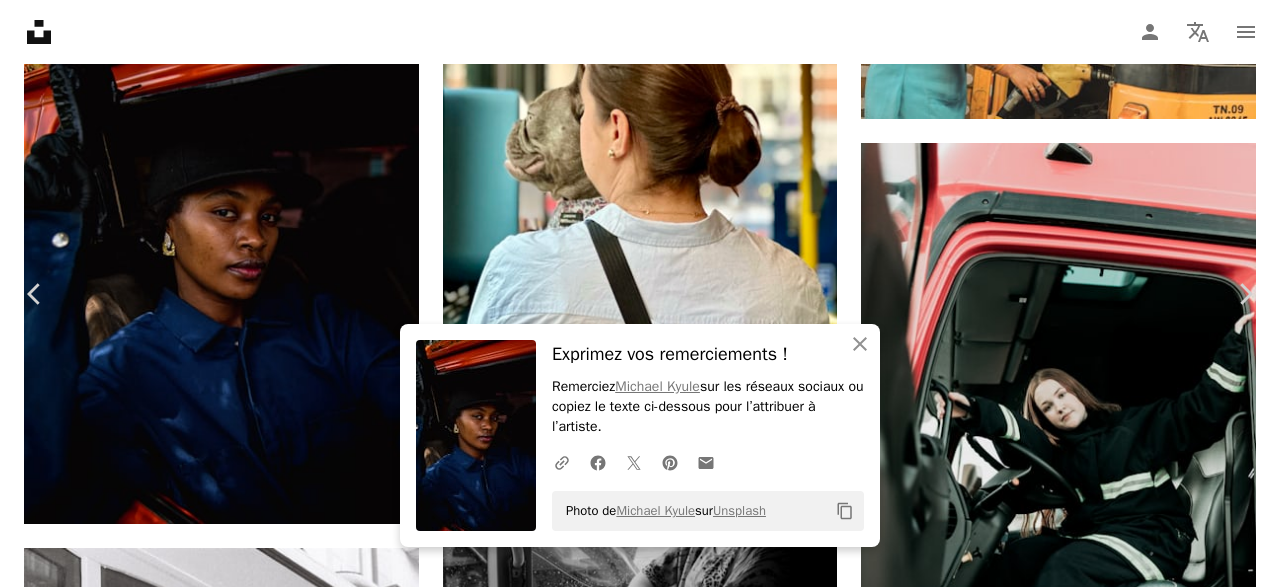 click on "An X shape" at bounding box center [20, 20] 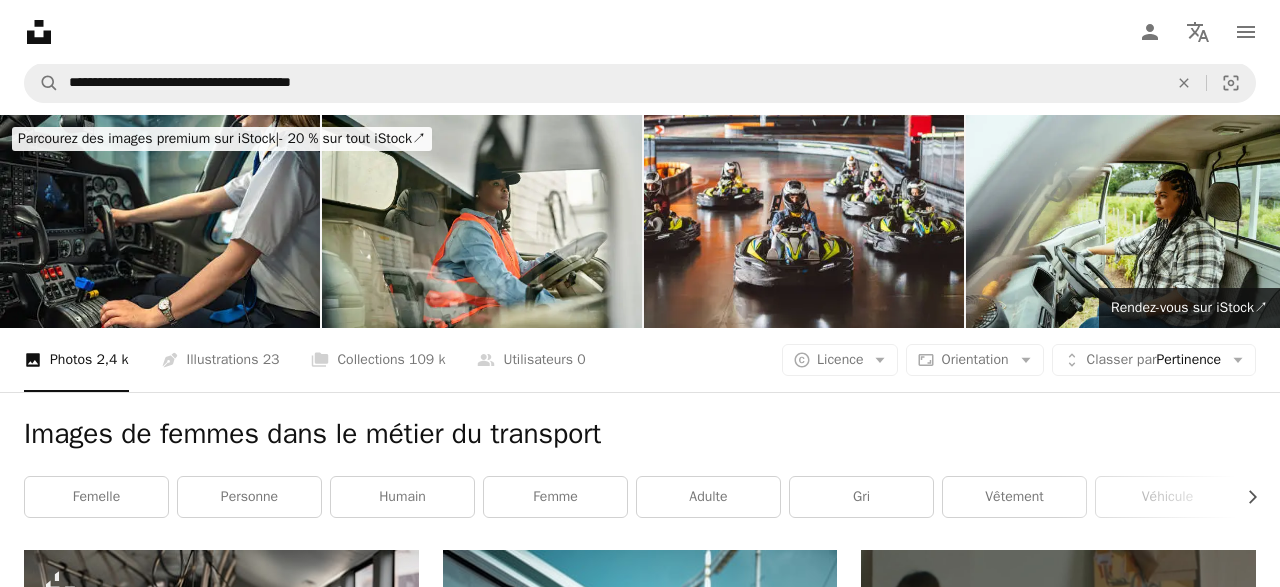 scroll, scrollTop: 0, scrollLeft: 0, axis: both 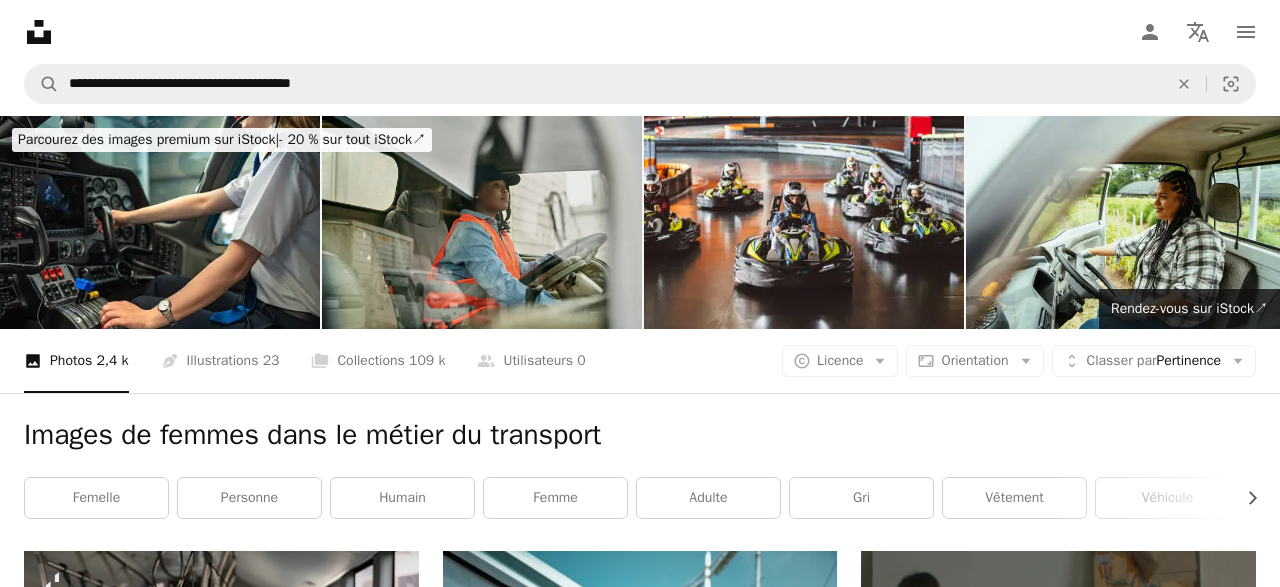 click at bounding box center (482, 222) 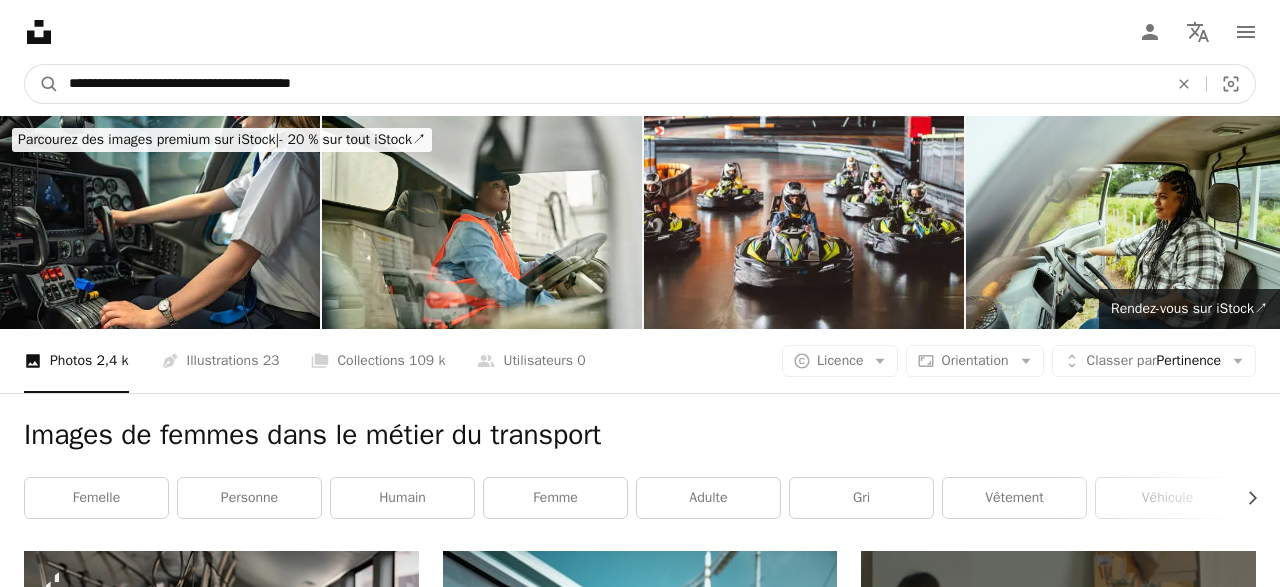 click on "**********" at bounding box center (610, 84) 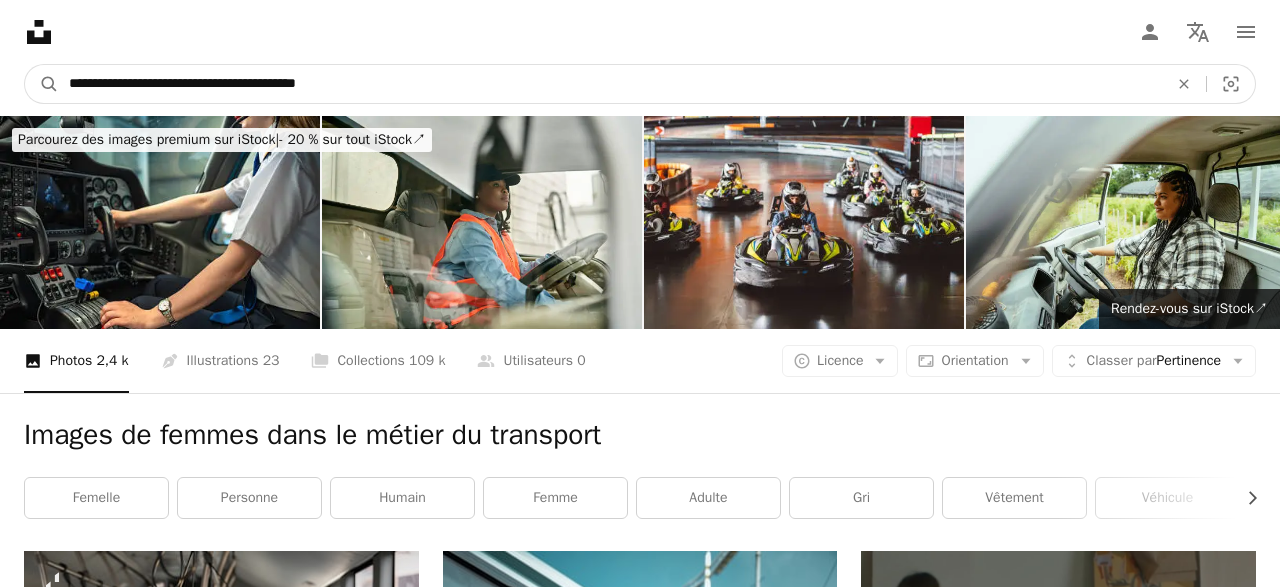 click on "**********" at bounding box center (610, 84) 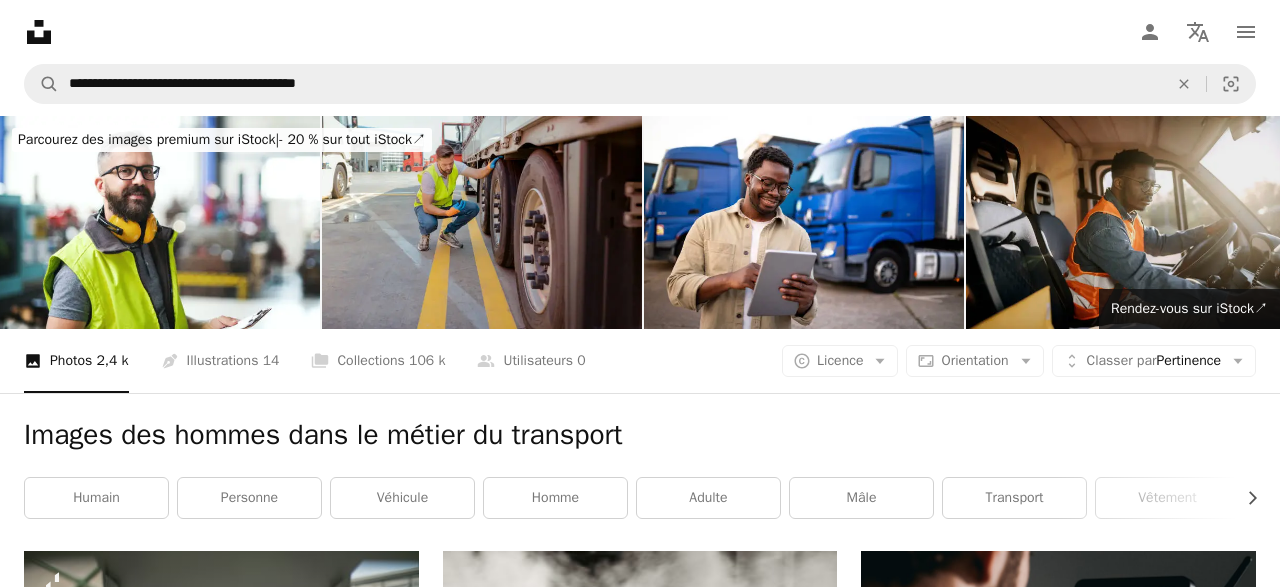 click at bounding box center (1126, 222) 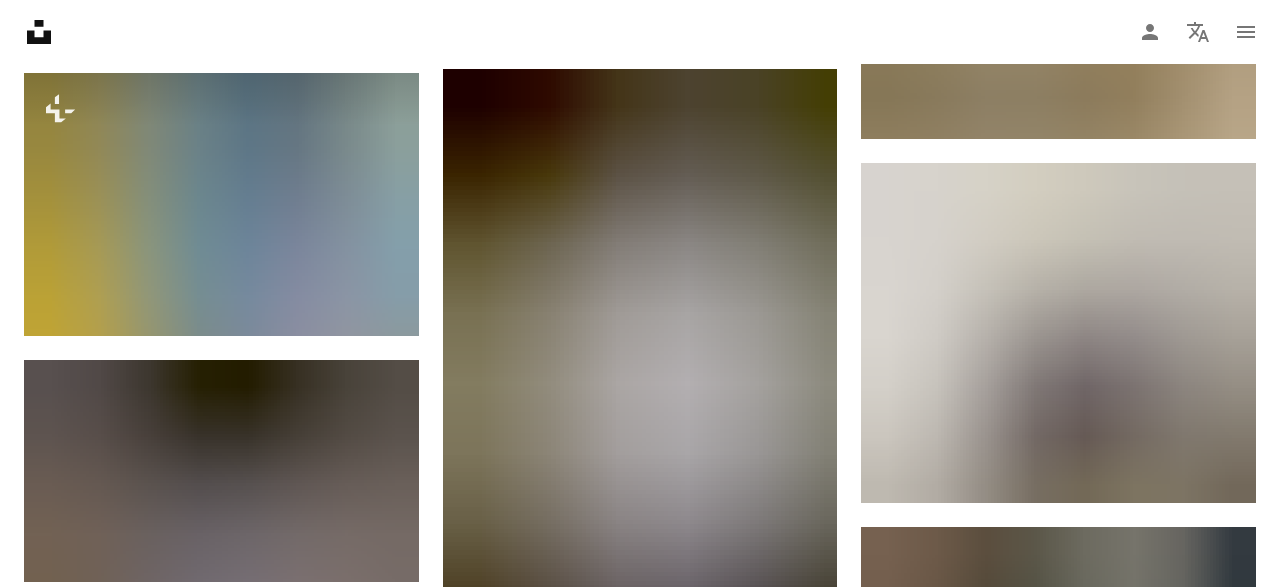 scroll, scrollTop: 2444, scrollLeft: 0, axis: vertical 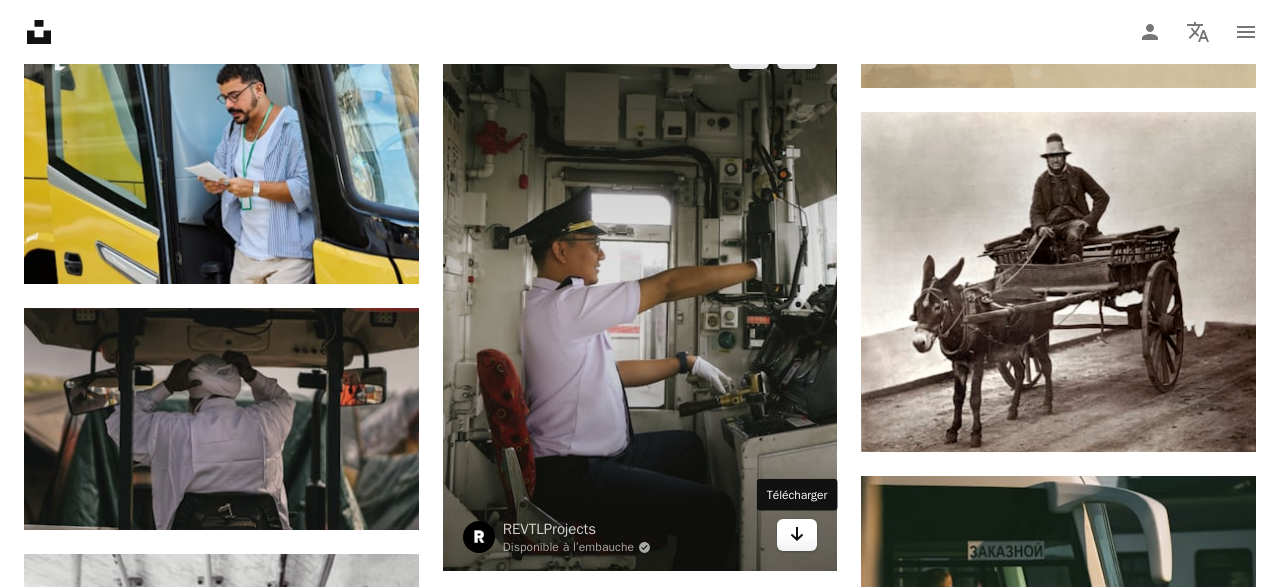 click 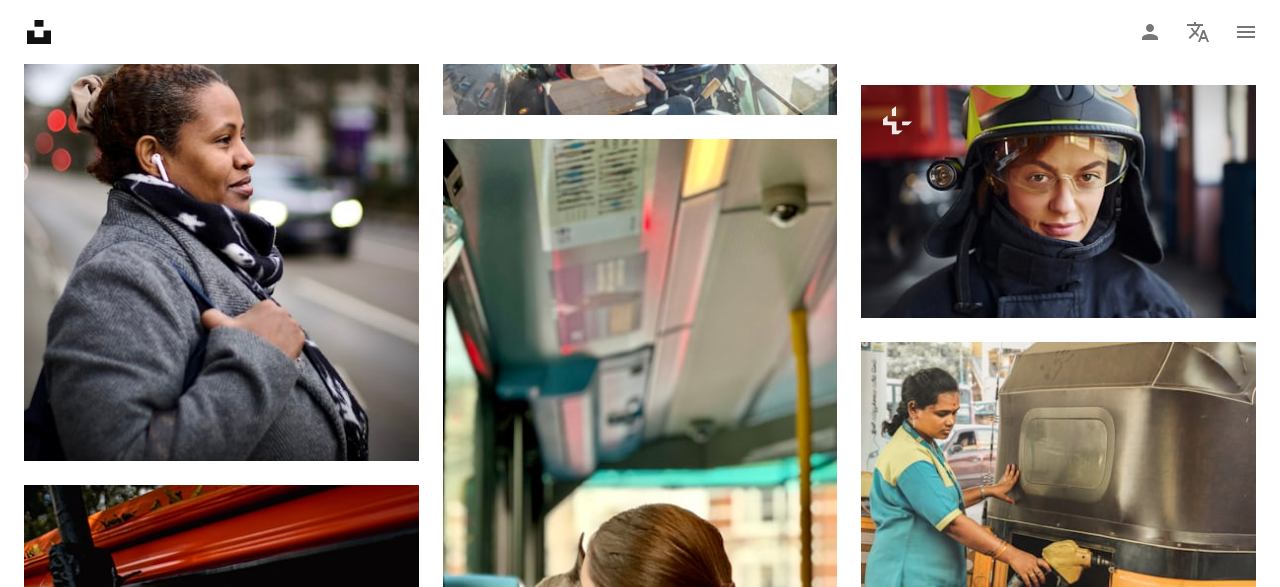 scroll, scrollTop: 0, scrollLeft: 0, axis: both 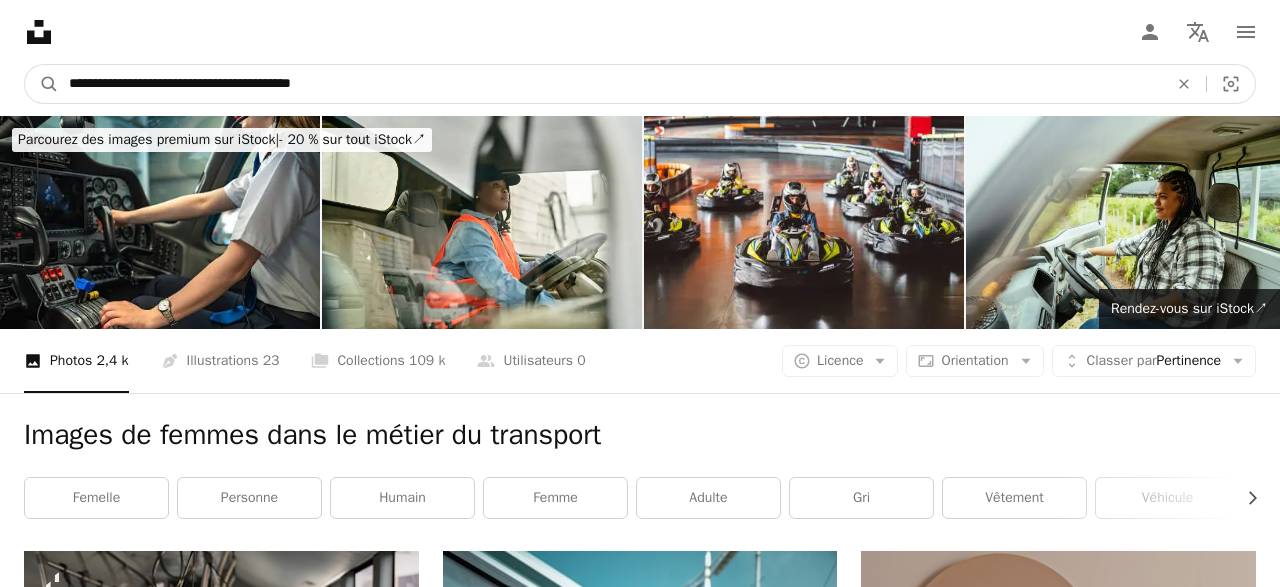 click on "**********" at bounding box center [610, 84] 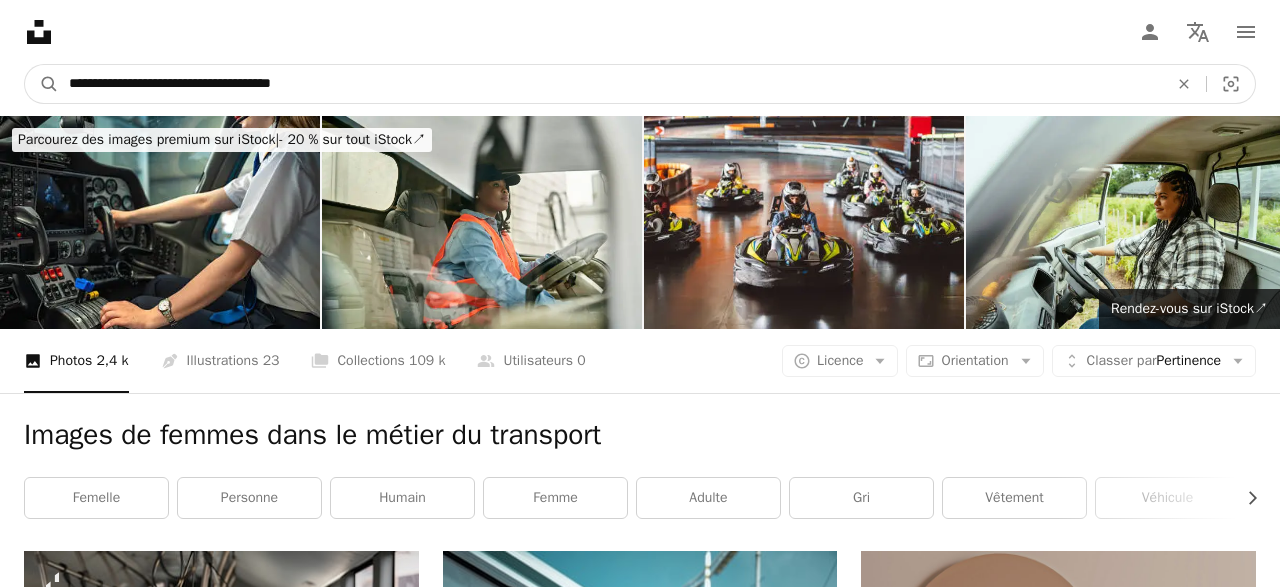 type on "**********" 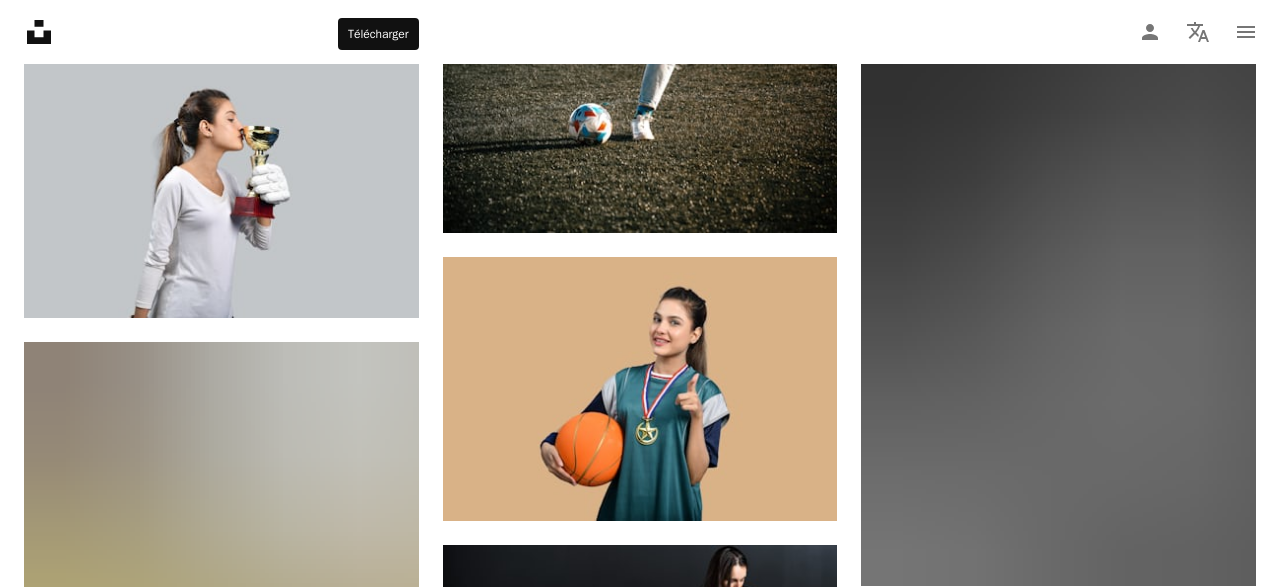 scroll, scrollTop: 1456, scrollLeft: 0, axis: vertical 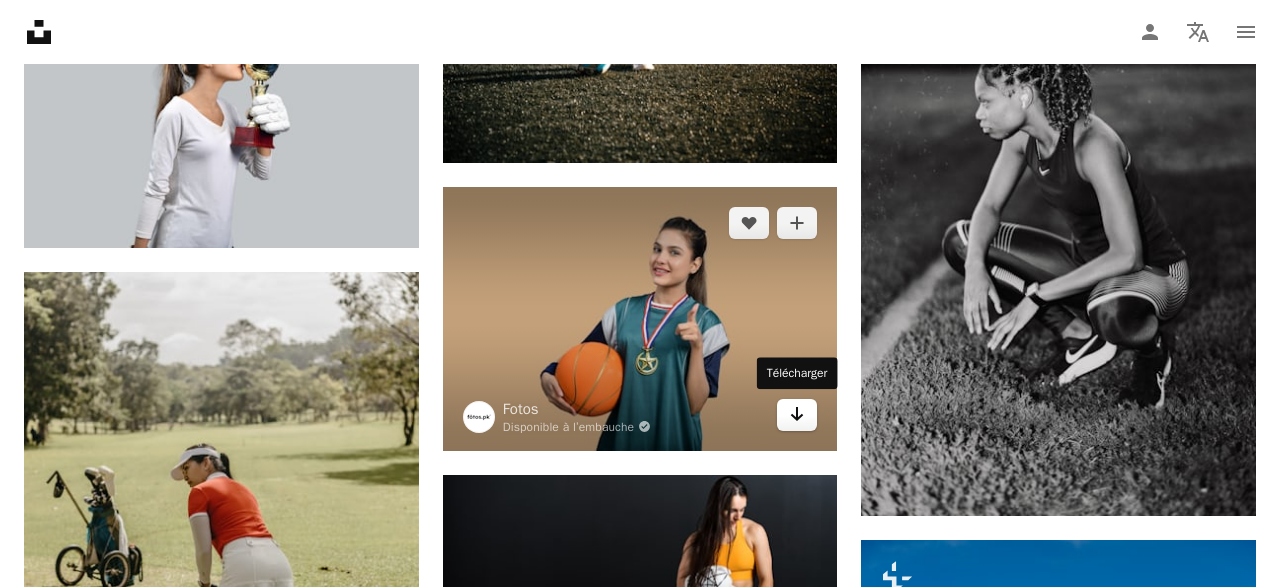 click on "Arrow pointing down" 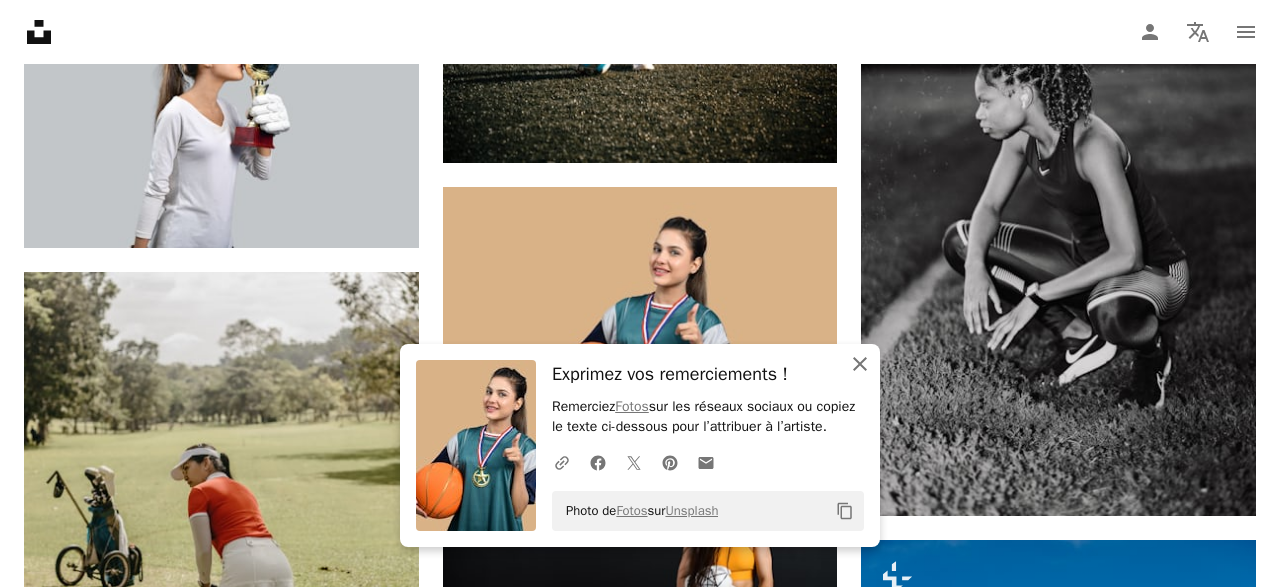 click on "An X shape" 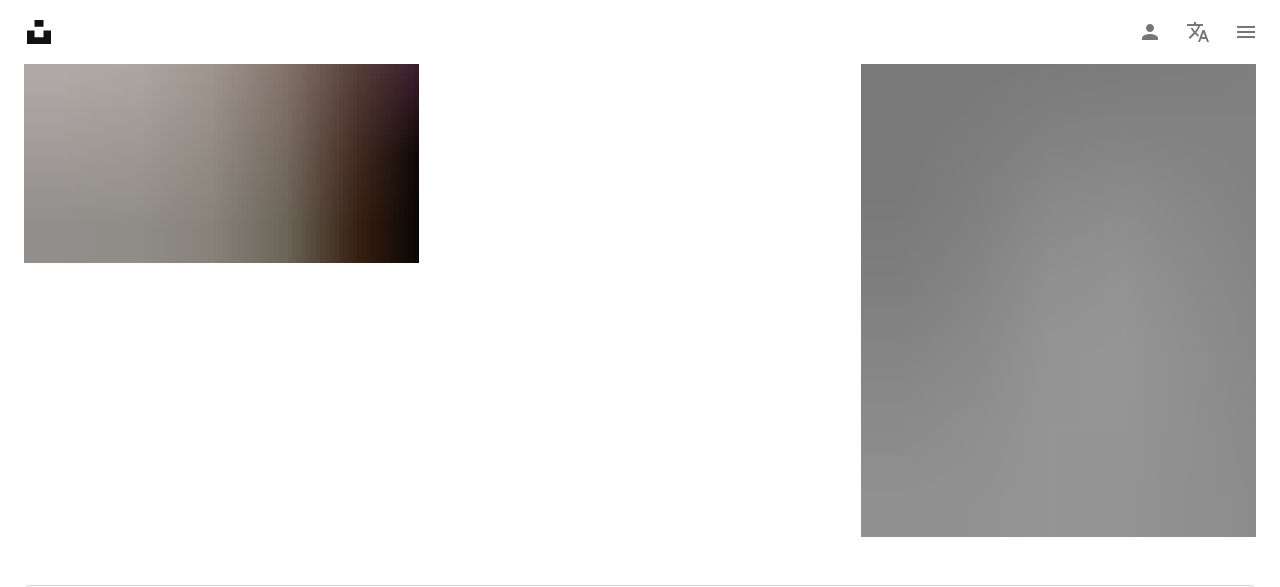 scroll, scrollTop: 3224, scrollLeft: 0, axis: vertical 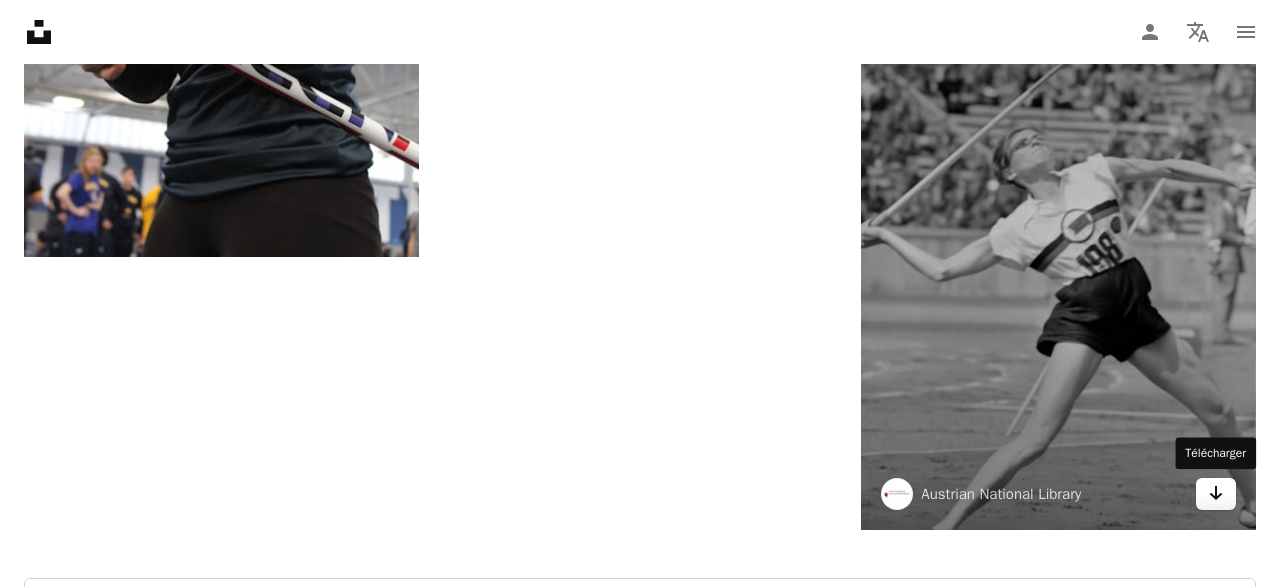 click on "Arrow pointing down" at bounding box center [1216, 494] 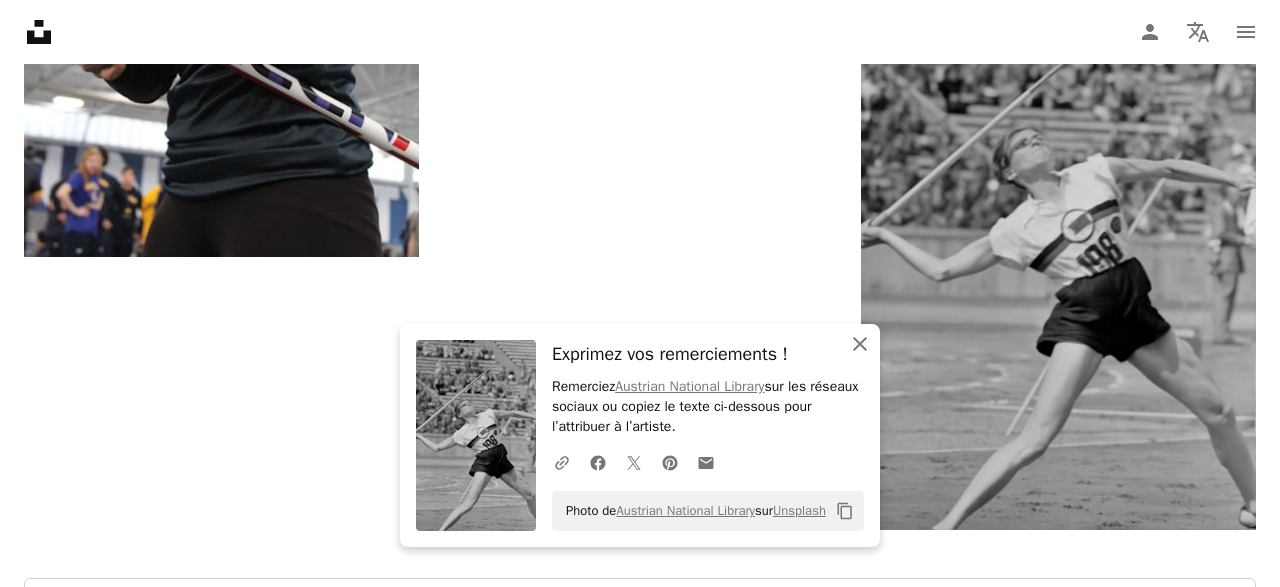 click on "An X shape" 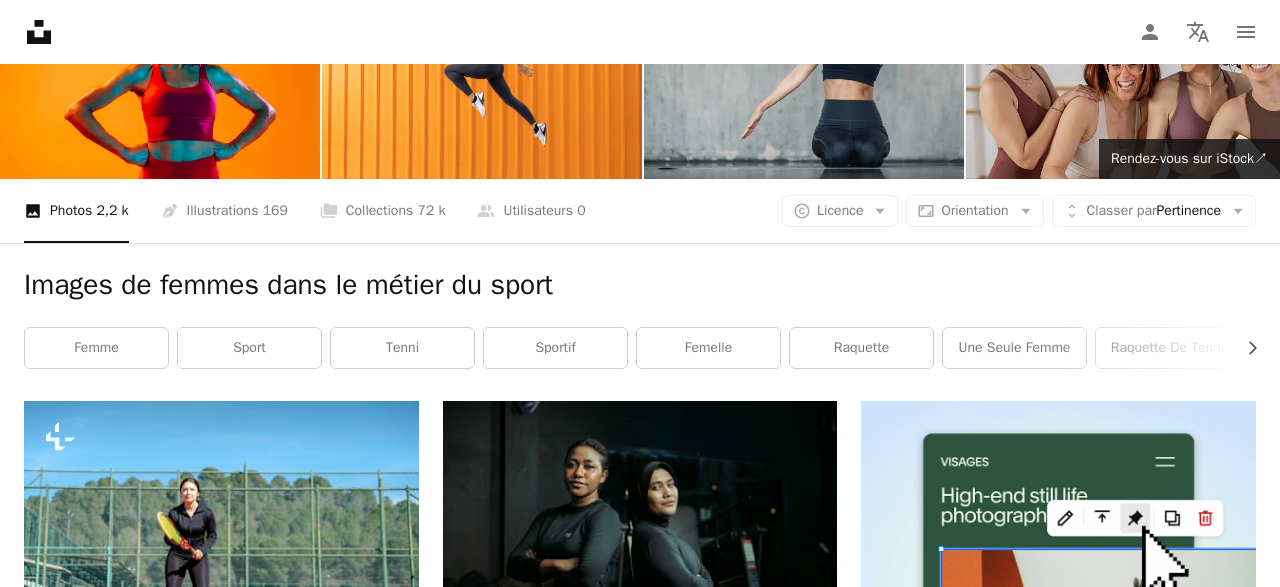 scroll, scrollTop: 0, scrollLeft: 0, axis: both 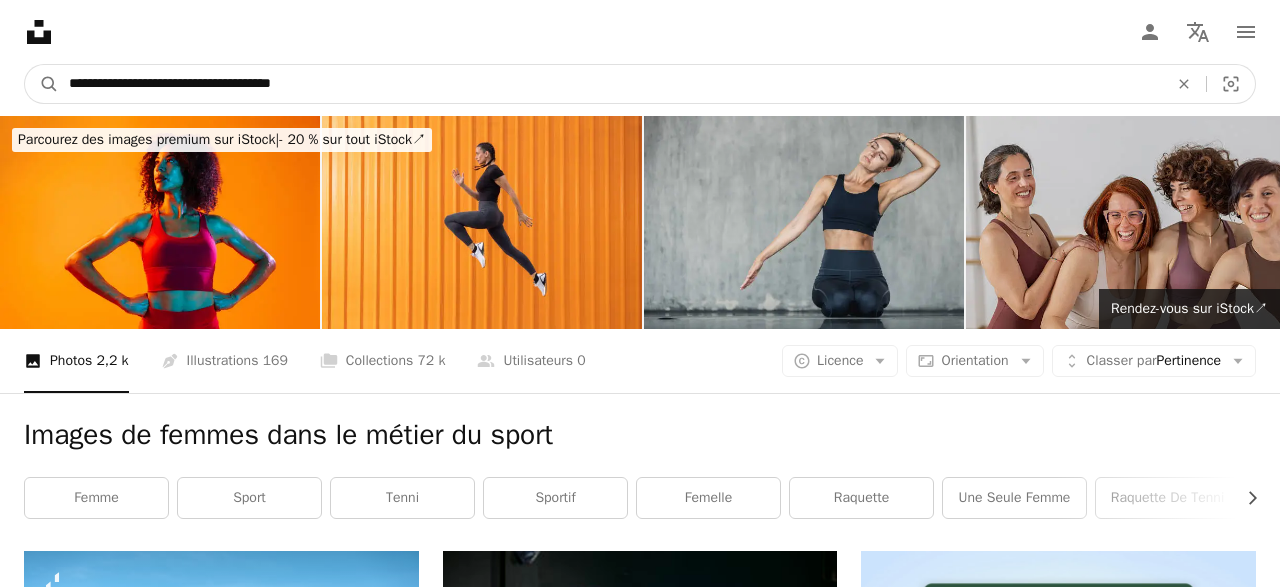 click on "**********" at bounding box center [610, 84] 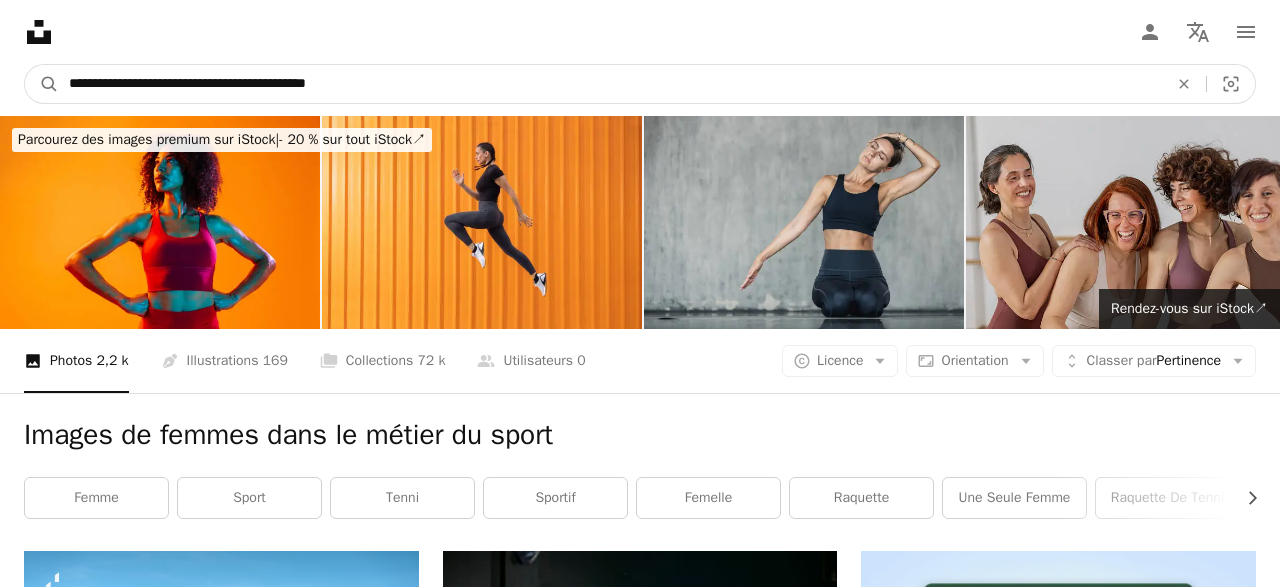 type on "**********" 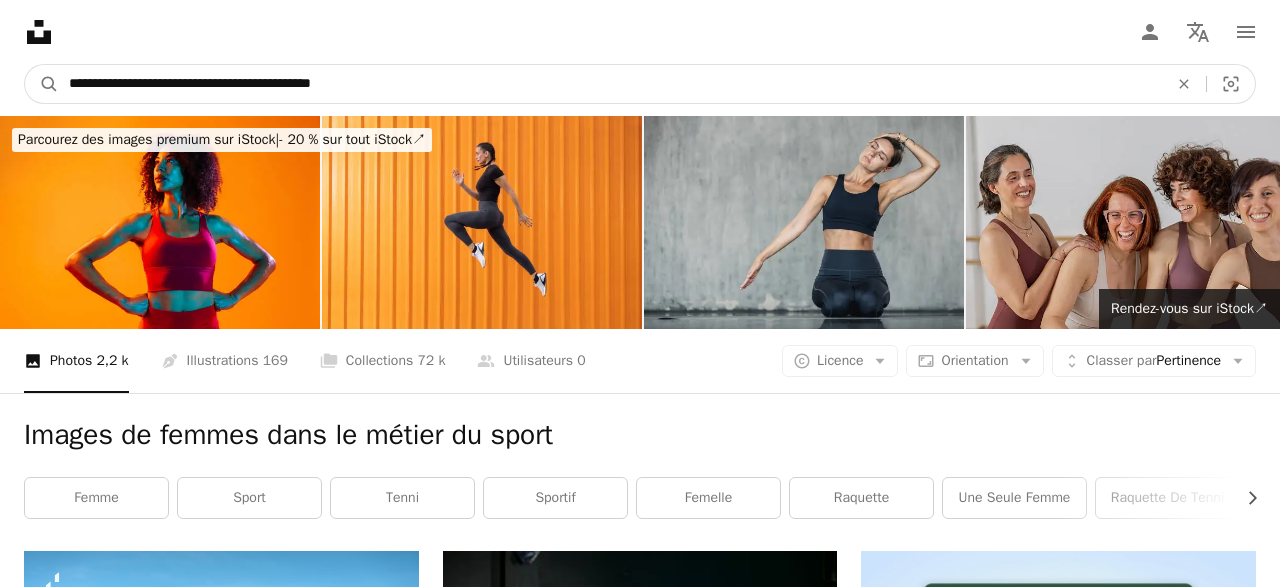 click on "A magnifying glass" at bounding box center [42, 84] 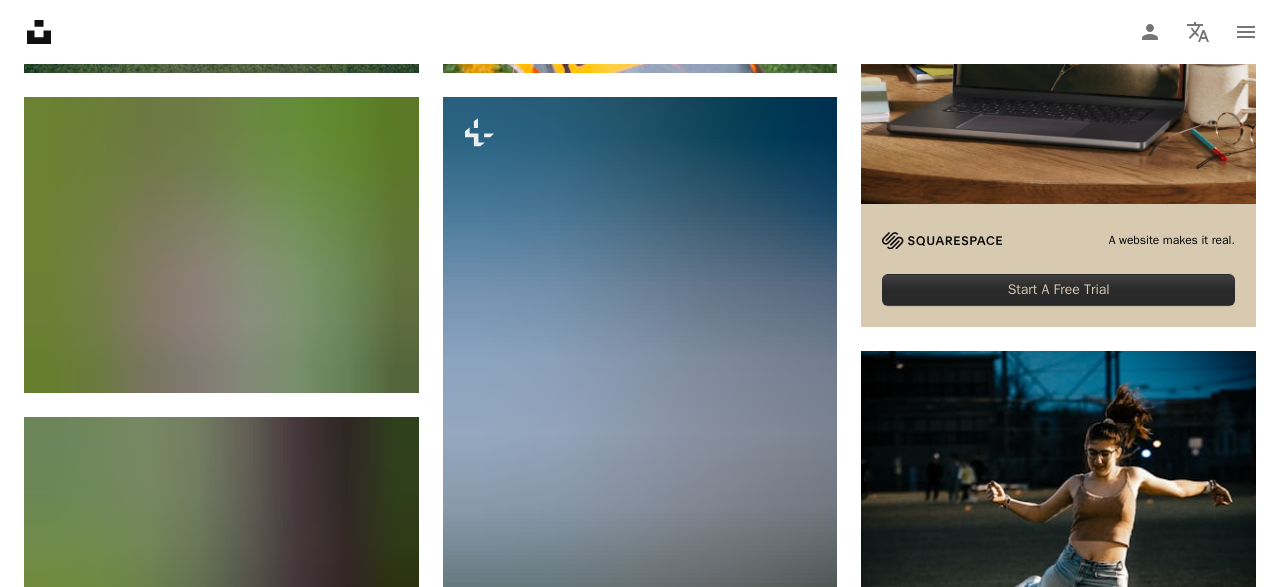 scroll, scrollTop: 798, scrollLeft: 0, axis: vertical 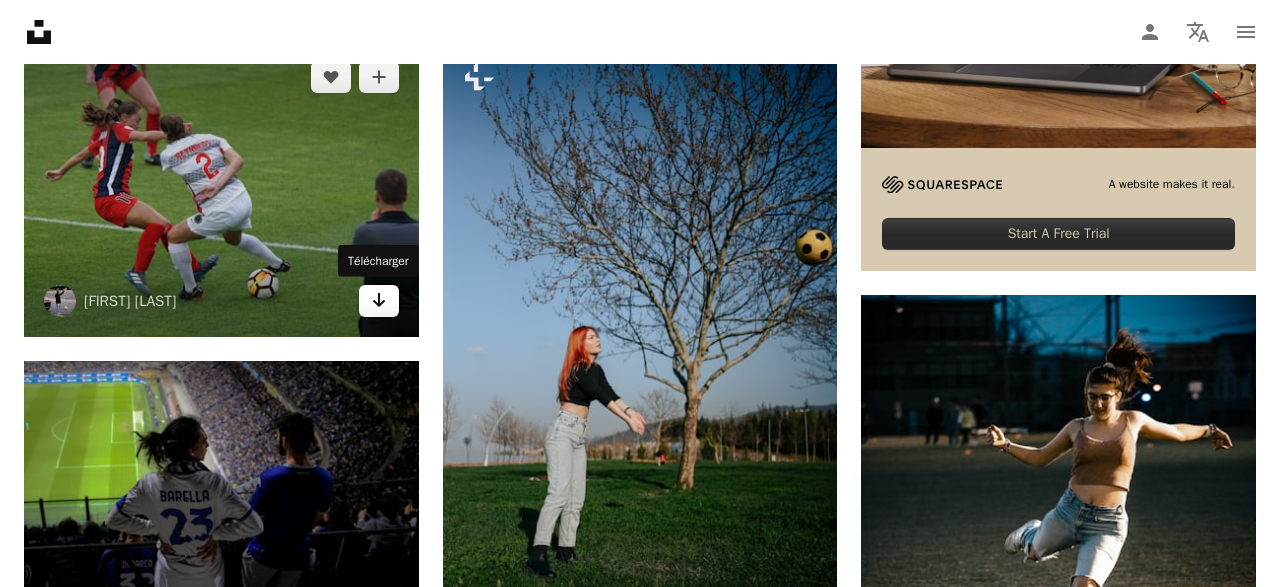 click on "Arrow pointing down" 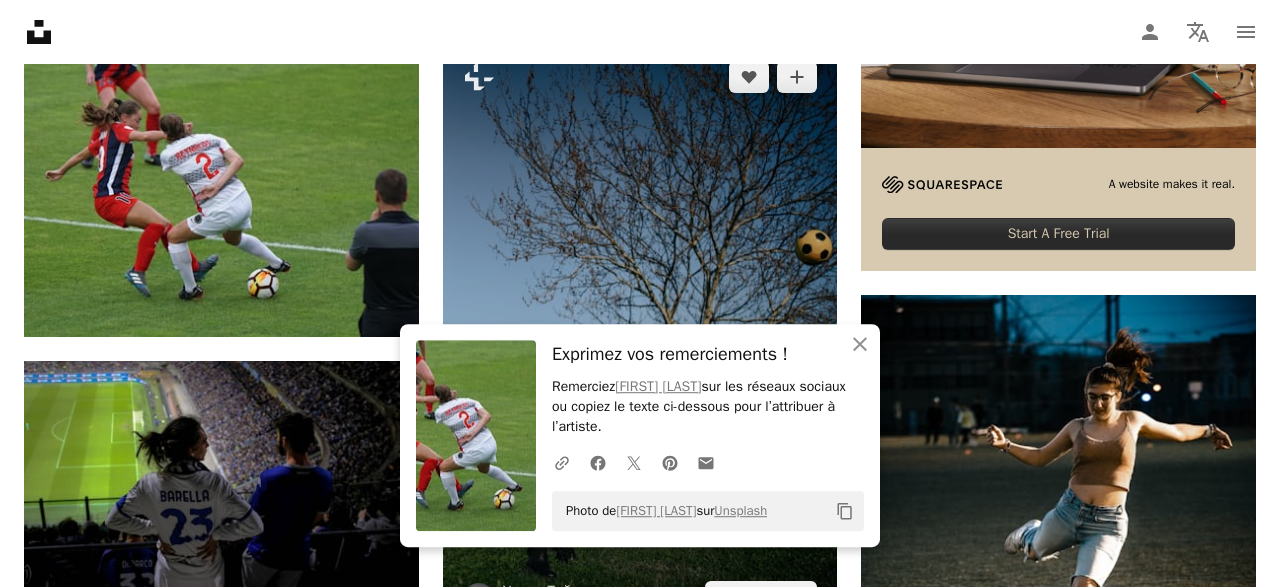 click at bounding box center (640, 337) 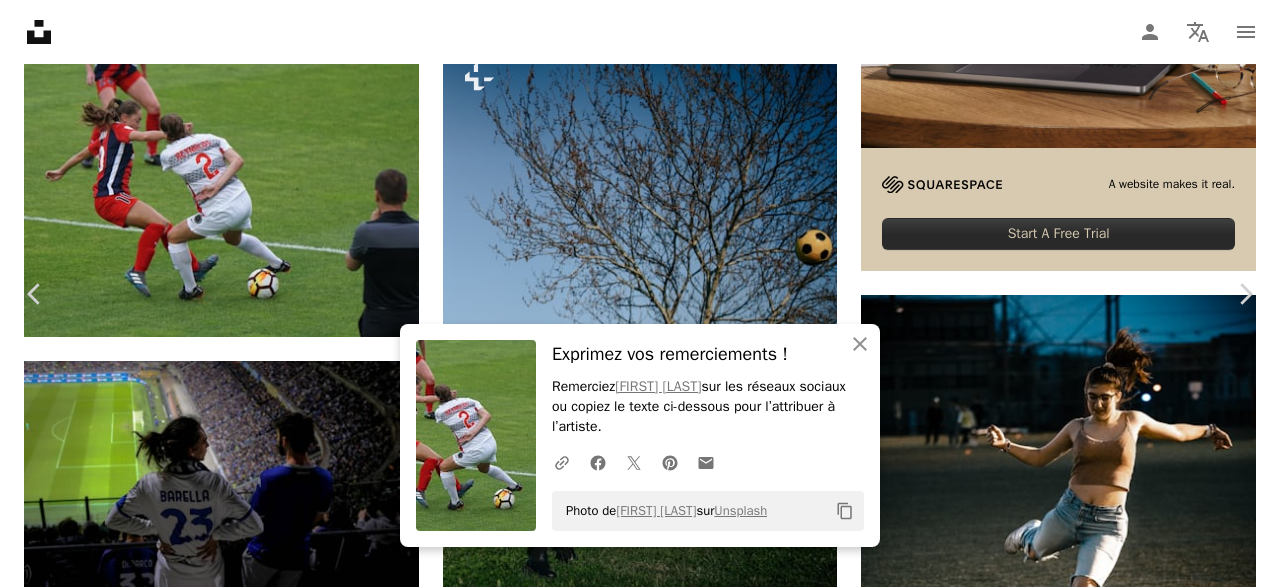 click on "An X shape" at bounding box center (20, 20) 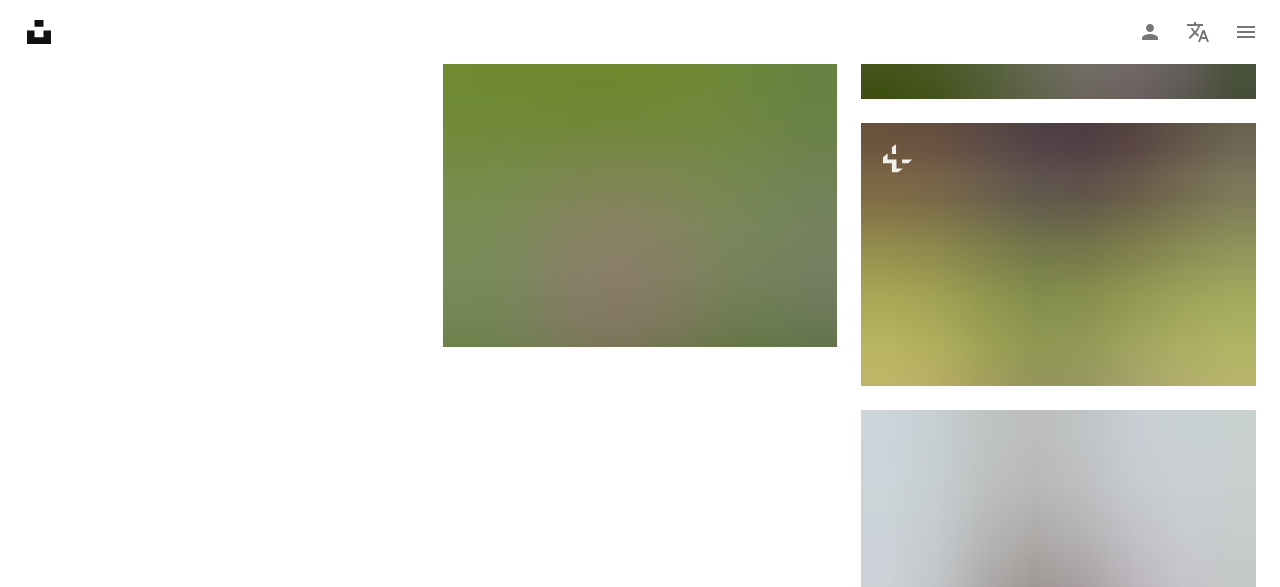 scroll, scrollTop: 2566, scrollLeft: 0, axis: vertical 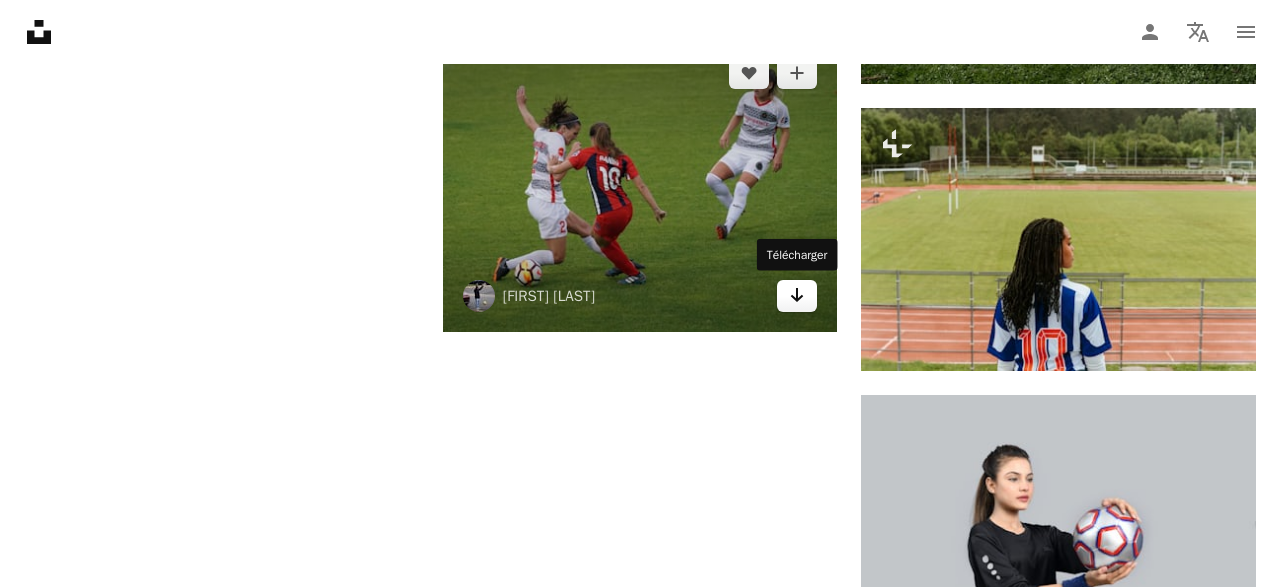 click on "Arrow pointing down" at bounding box center [797, 296] 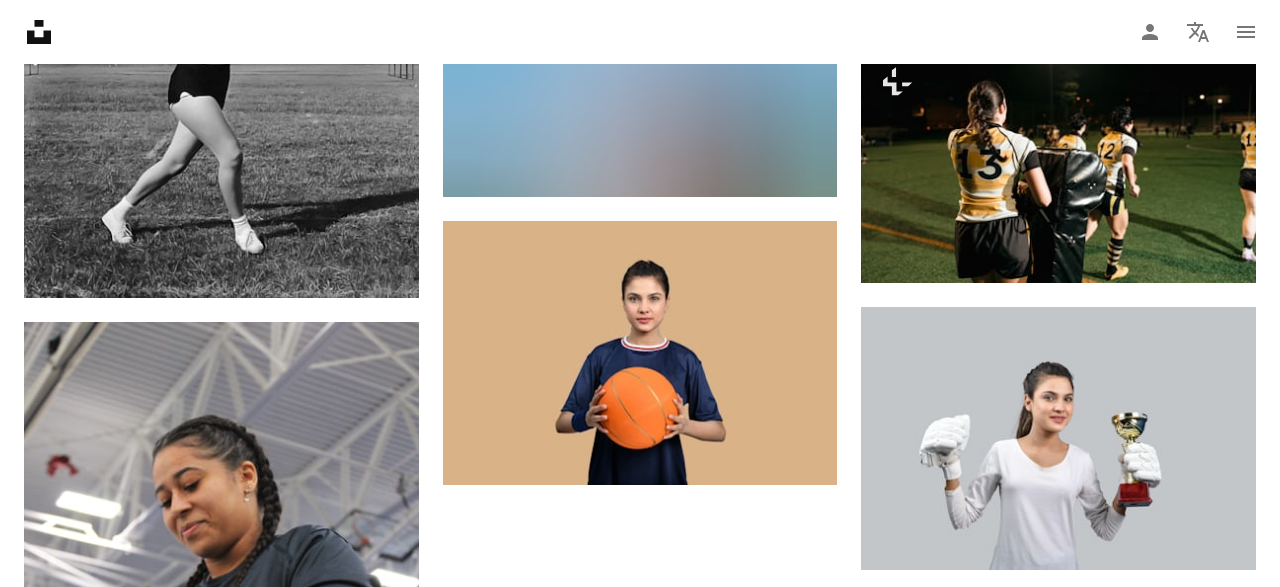 scroll, scrollTop: 0, scrollLeft: 0, axis: both 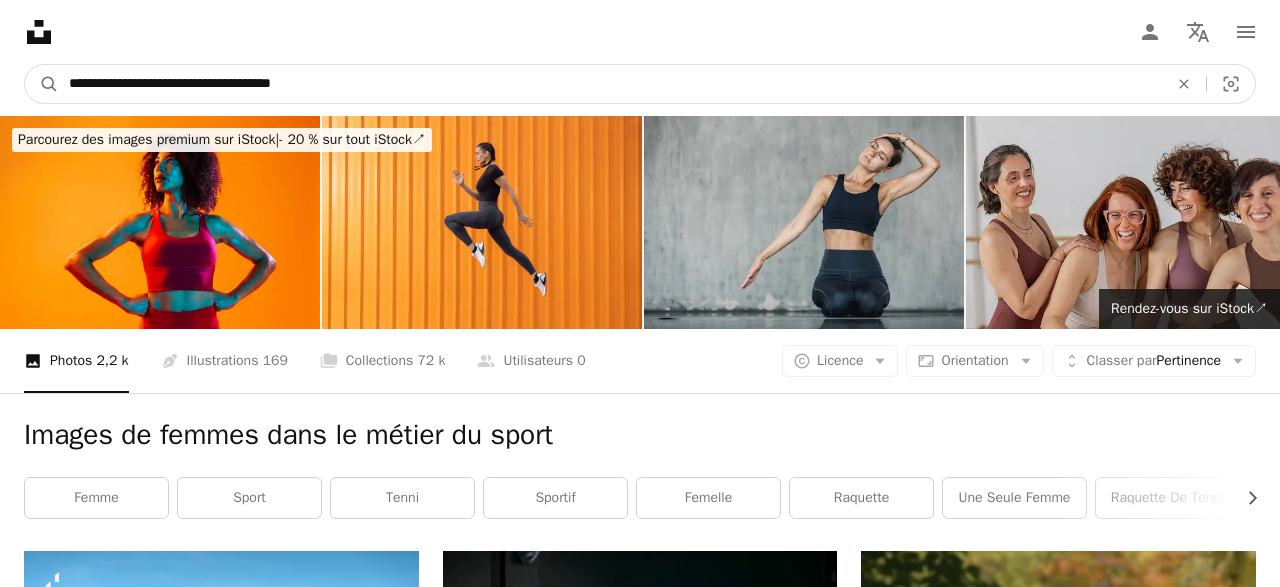click on "**********" at bounding box center (610, 84) 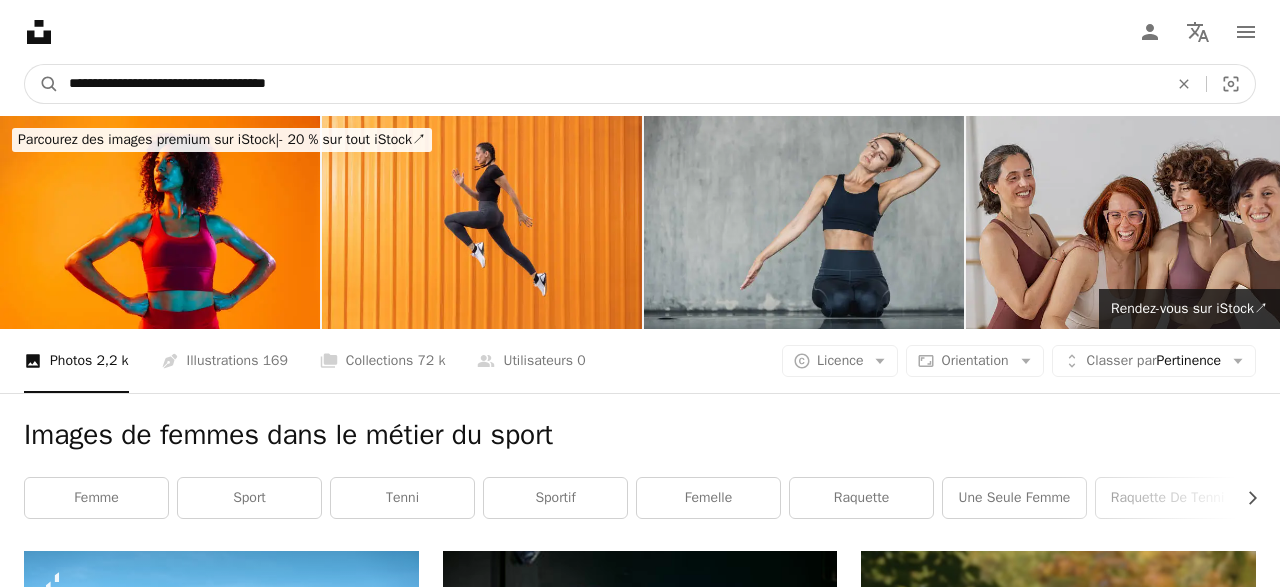 type on "**********" 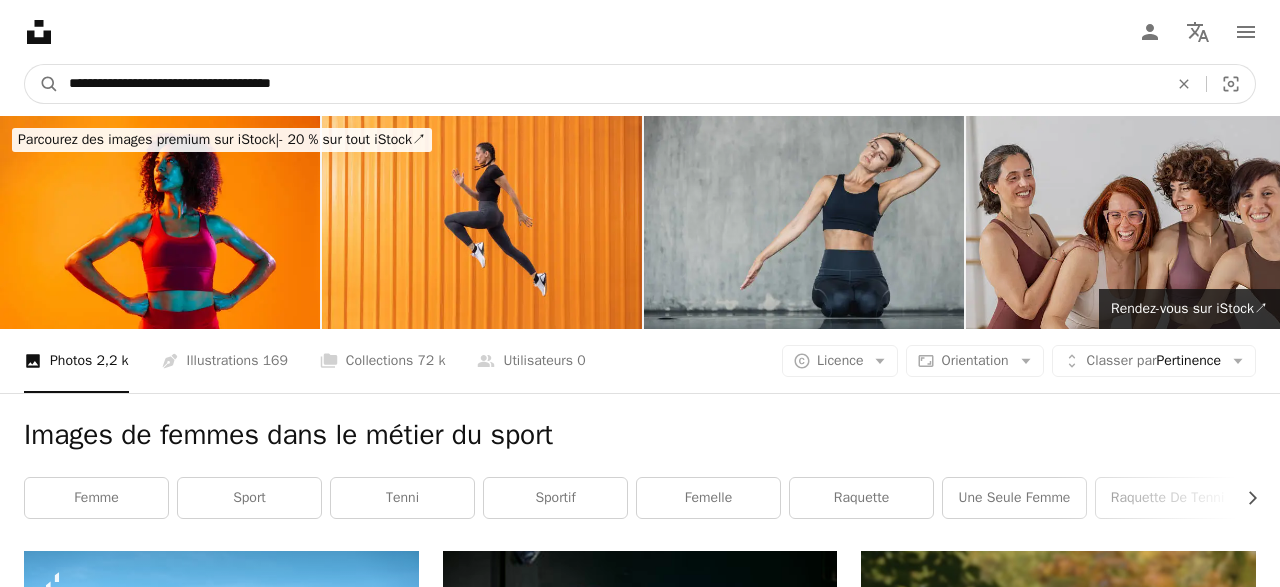 click on "A magnifying glass" at bounding box center (42, 84) 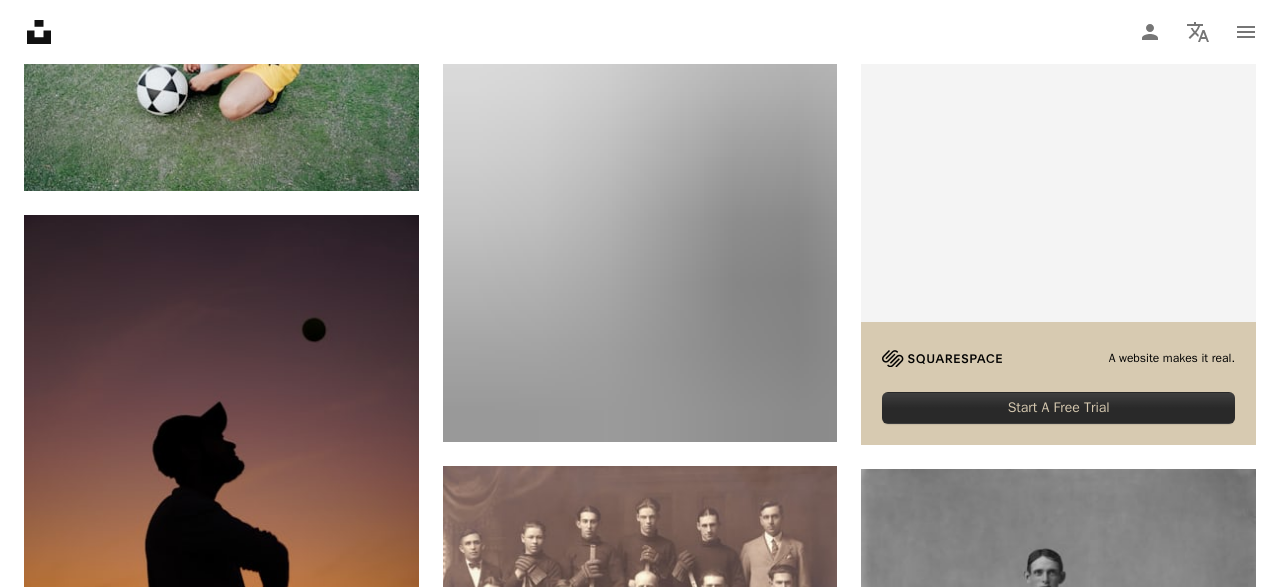 scroll, scrollTop: 676, scrollLeft: 0, axis: vertical 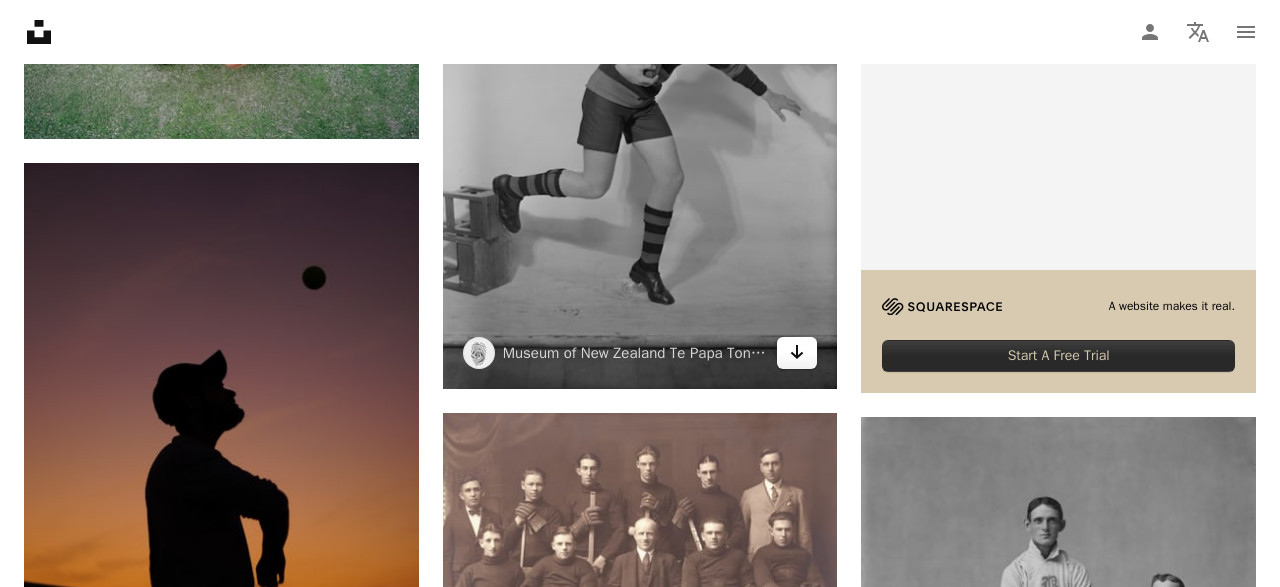 click 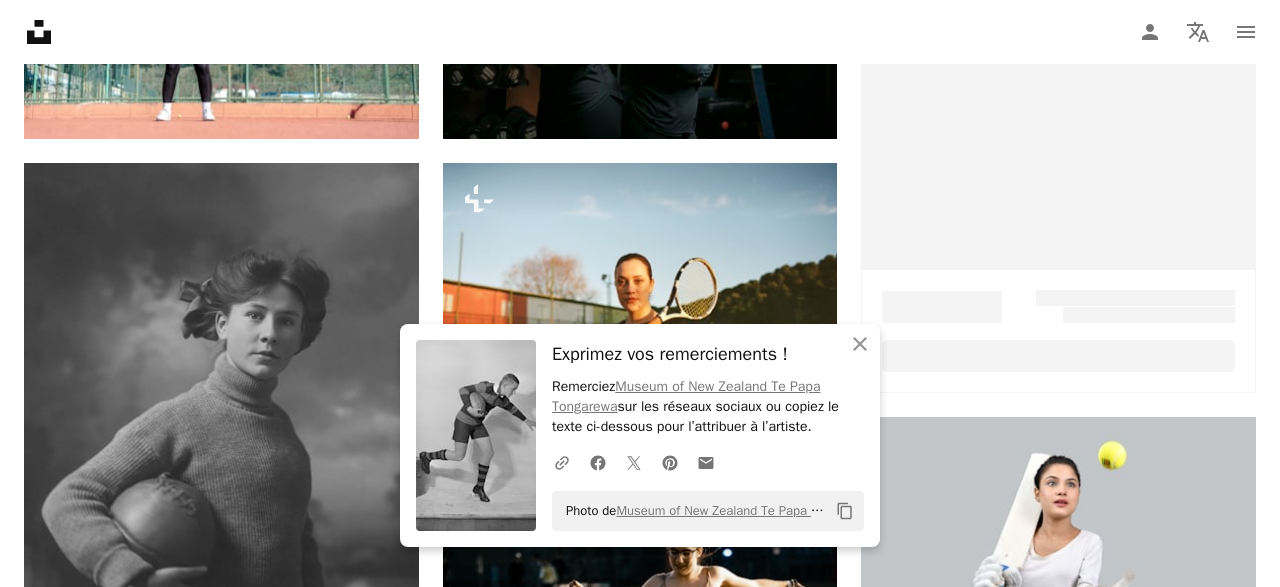 scroll, scrollTop: 0, scrollLeft: 0, axis: both 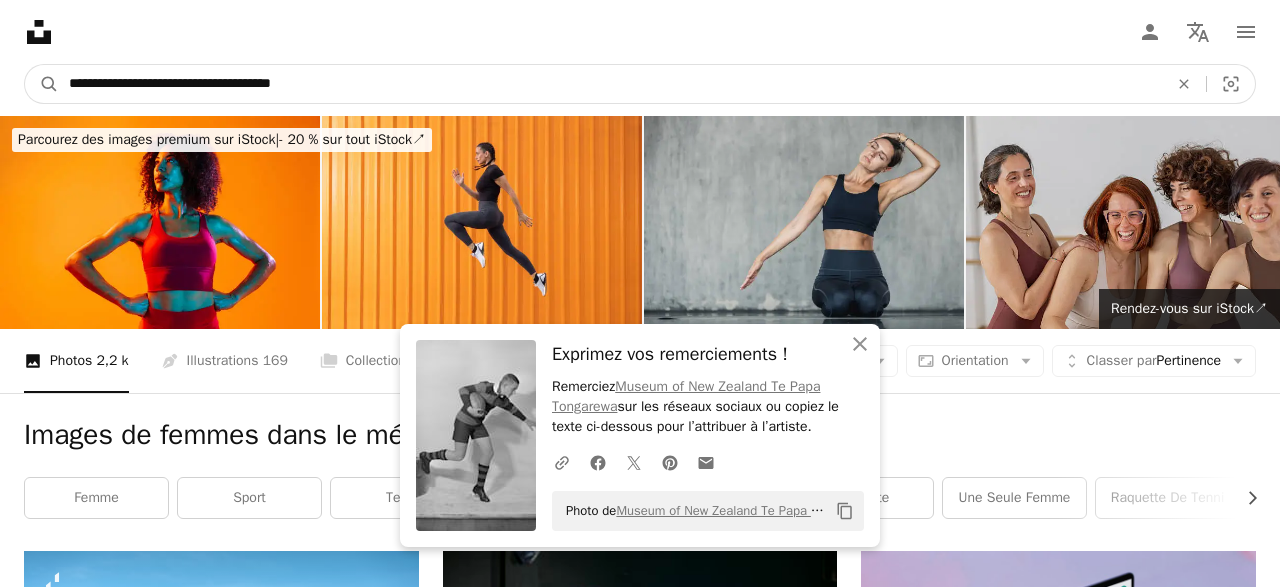 click on "**********" at bounding box center [610, 84] 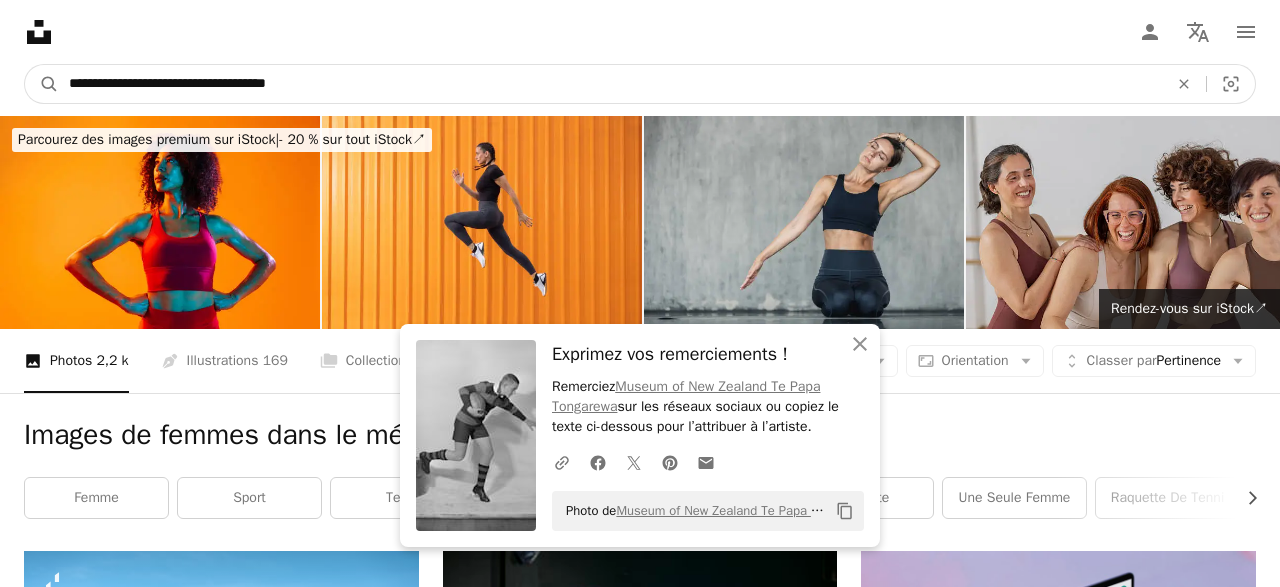 click on "**********" at bounding box center (610, 84) 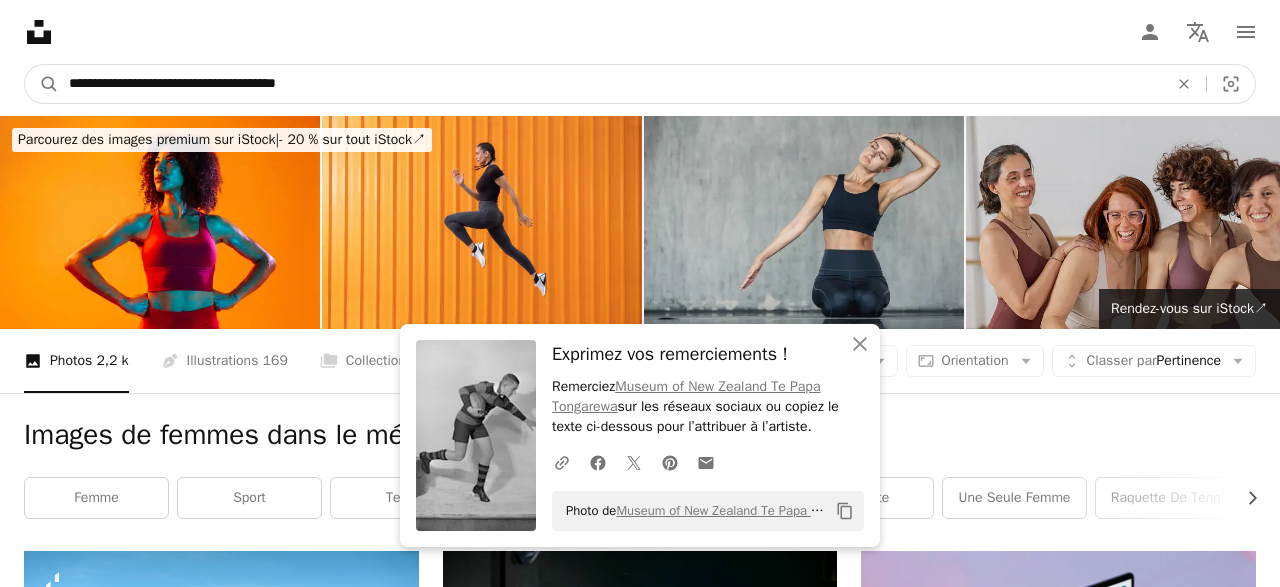 type on "**********" 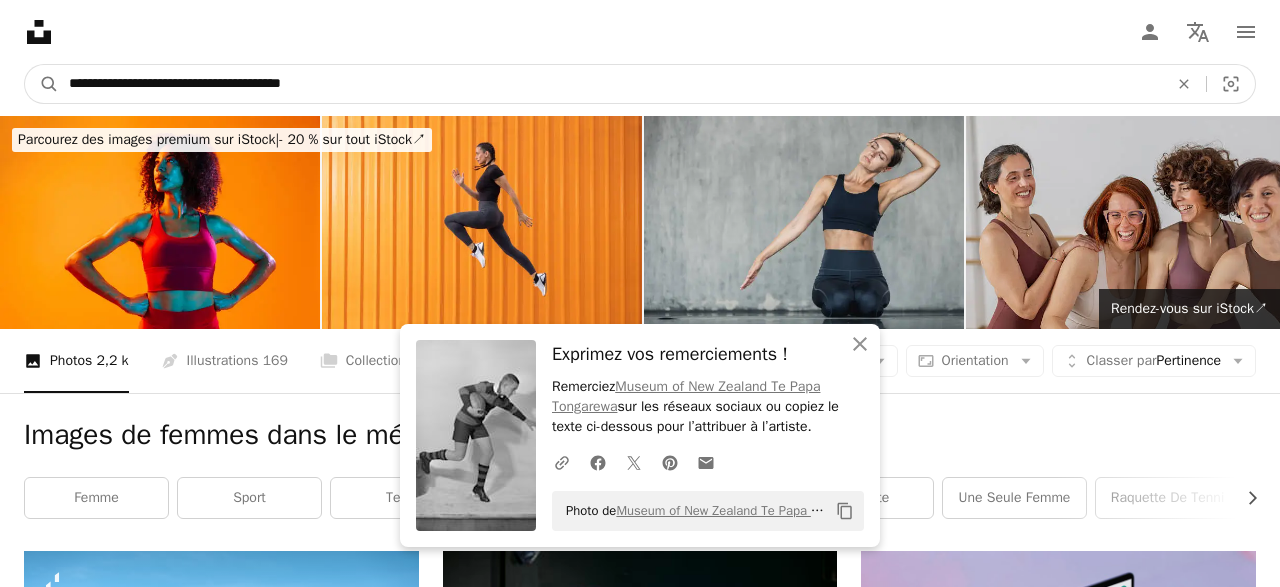 click on "A magnifying glass" at bounding box center (42, 84) 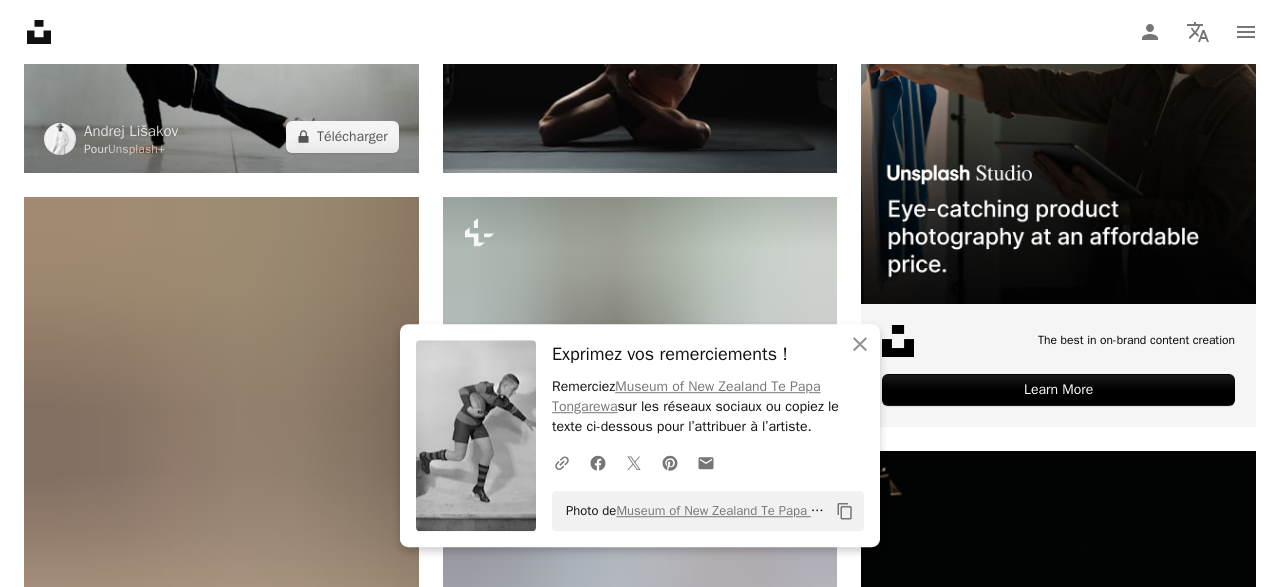 scroll, scrollTop: 746, scrollLeft: 0, axis: vertical 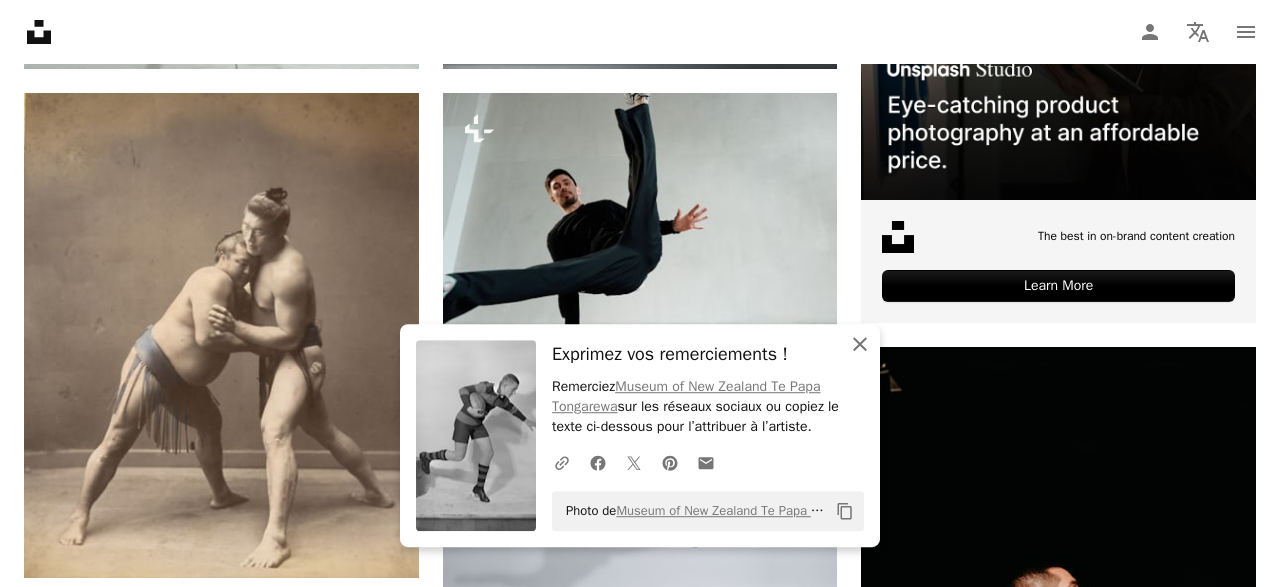click on "An X shape" 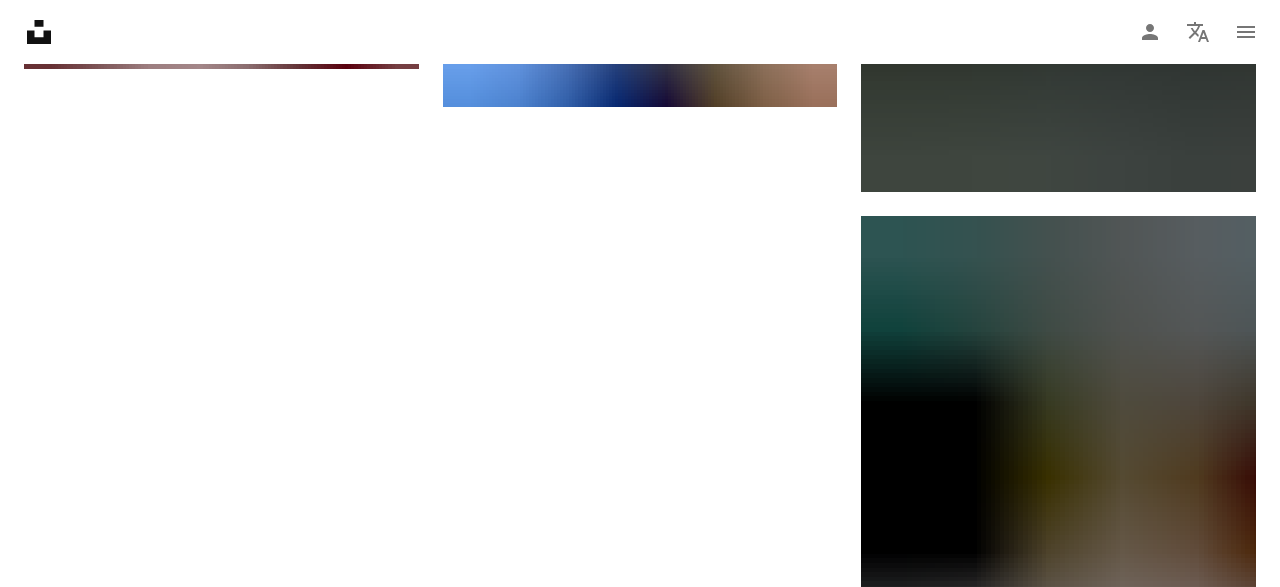scroll, scrollTop: 3658, scrollLeft: 0, axis: vertical 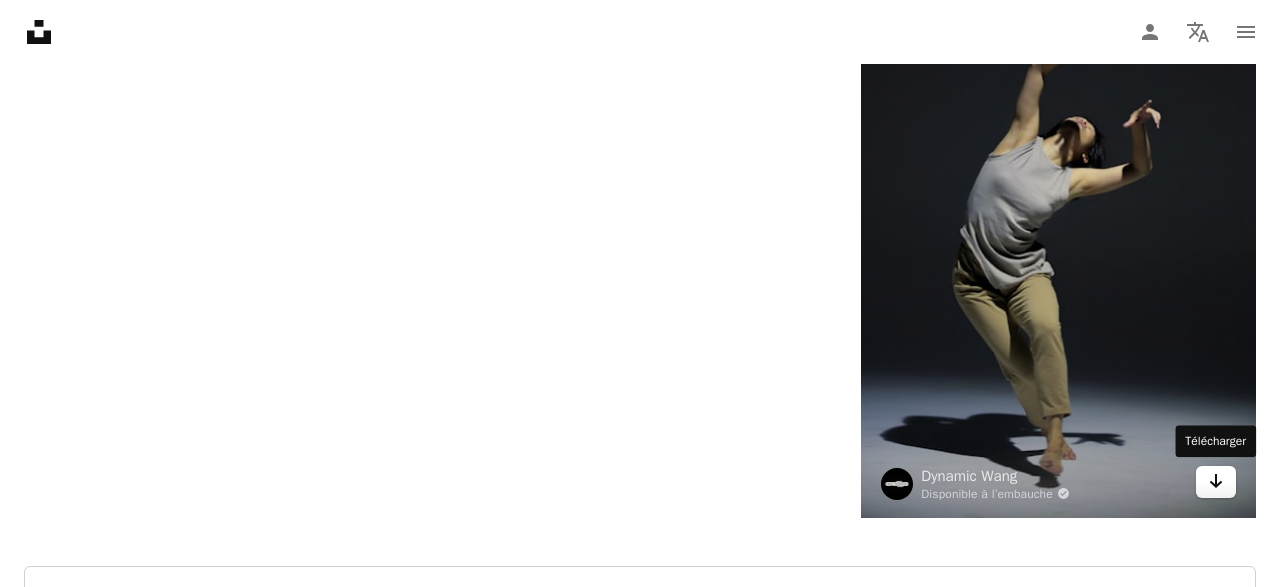click on "Arrow pointing down" 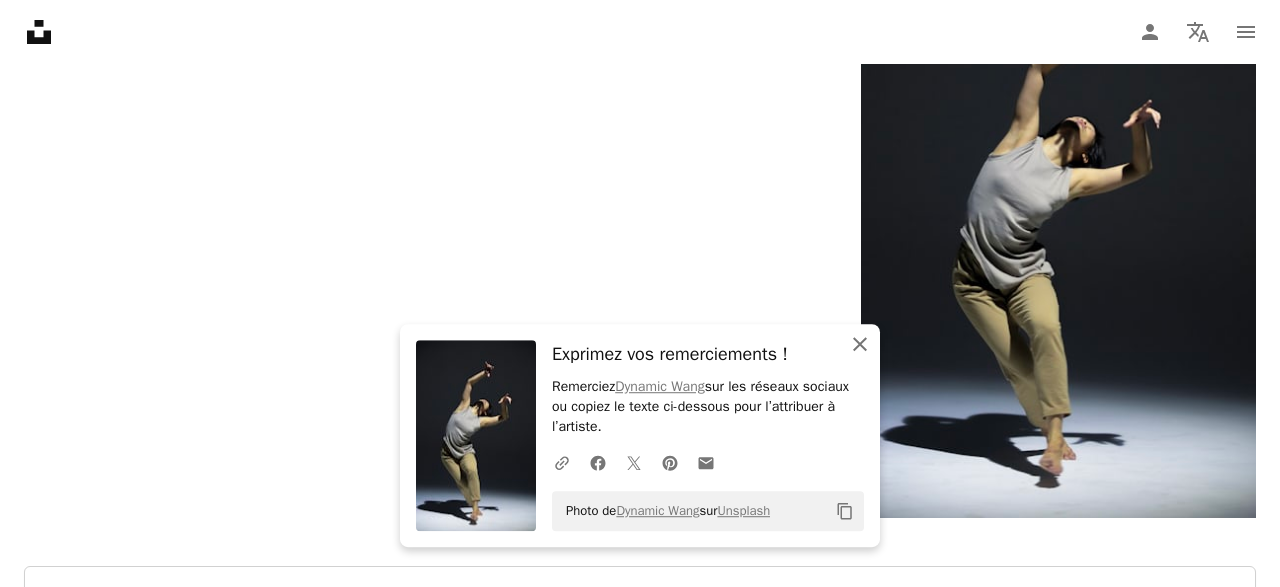 click 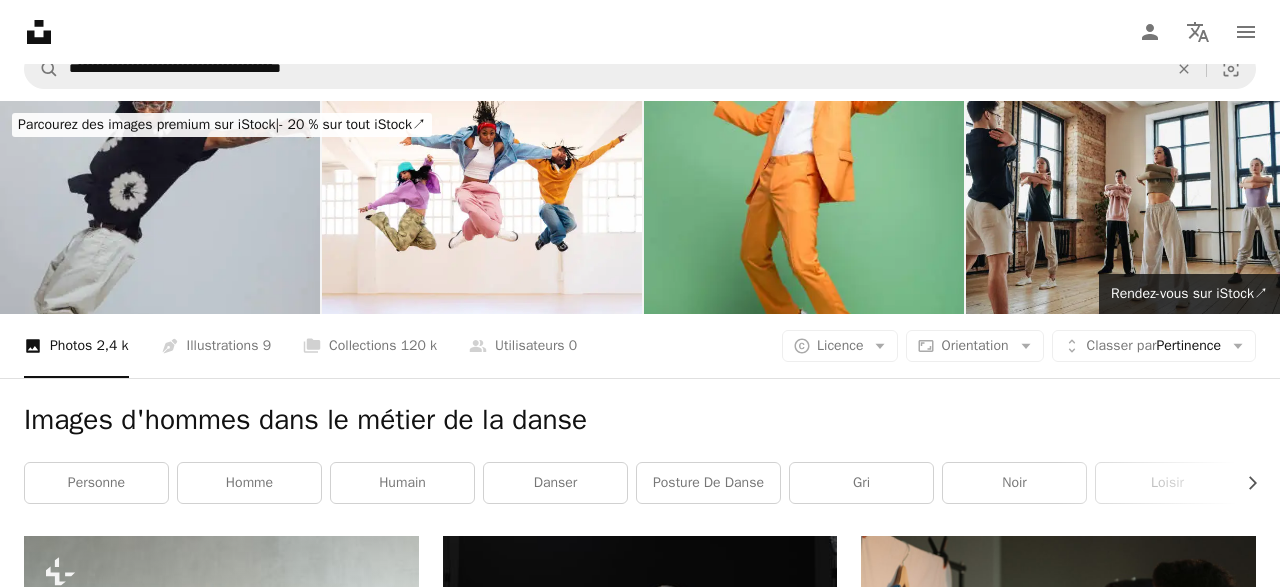 scroll, scrollTop: 0, scrollLeft: 0, axis: both 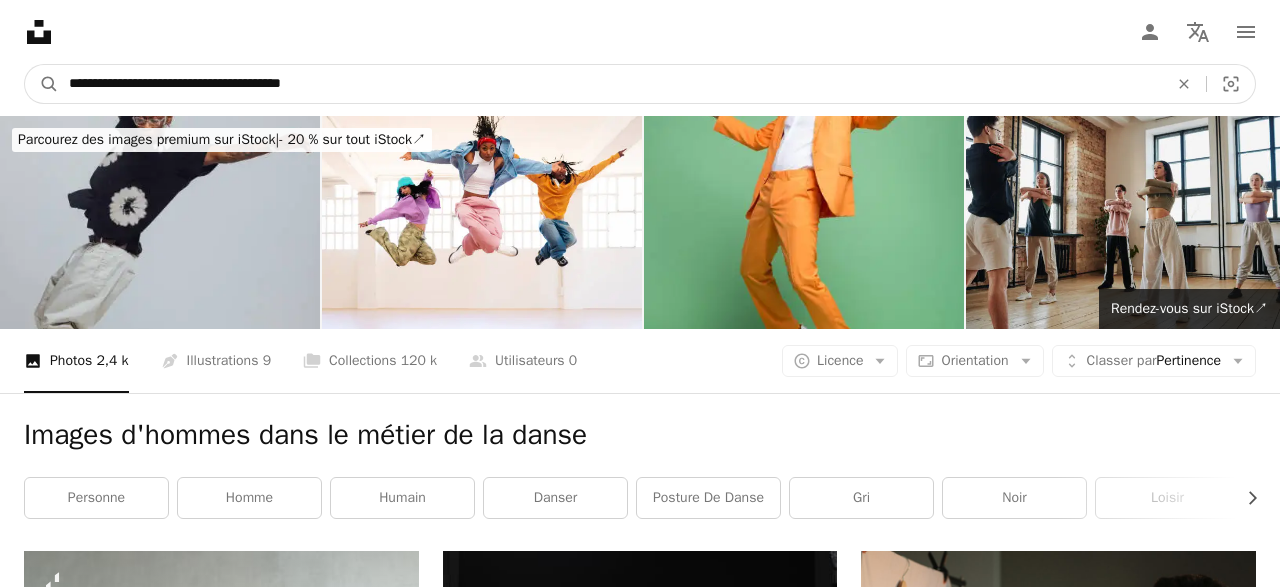 click on "**********" at bounding box center [610, 84] 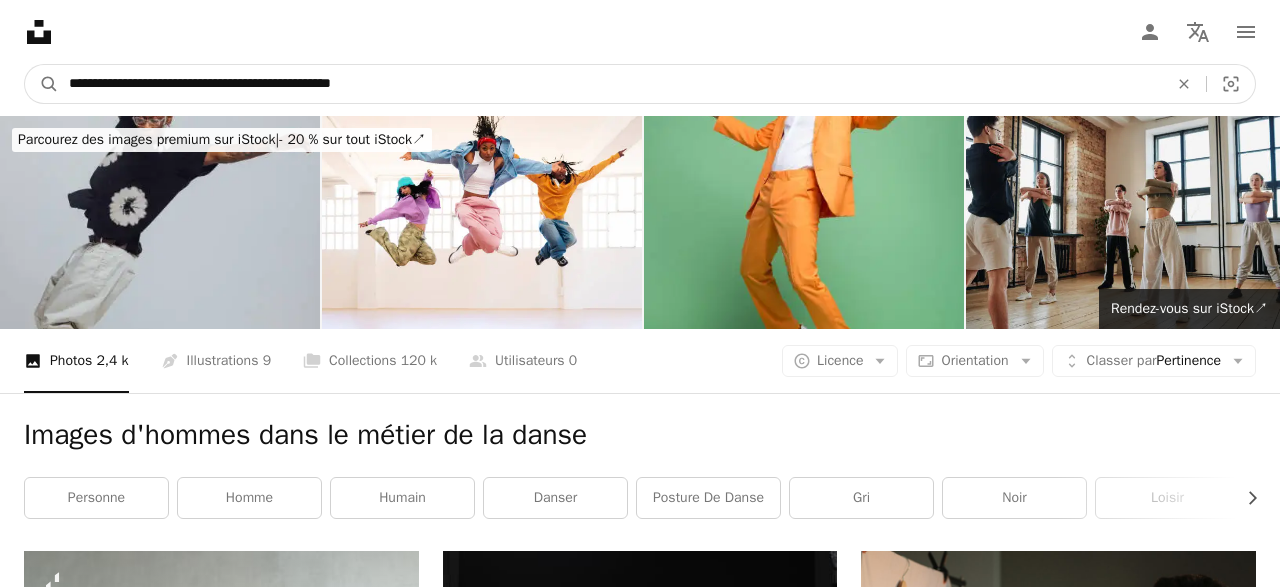 type on "**********" 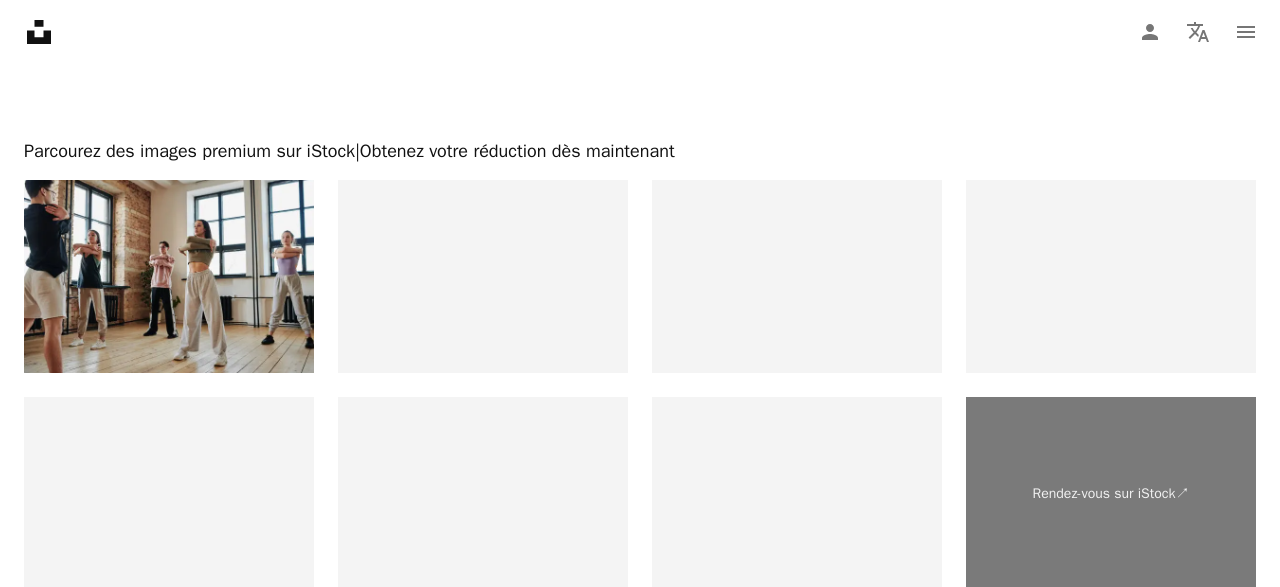 scroll, scrollTop: 4472, scrollLeft: 0, axis: vertical 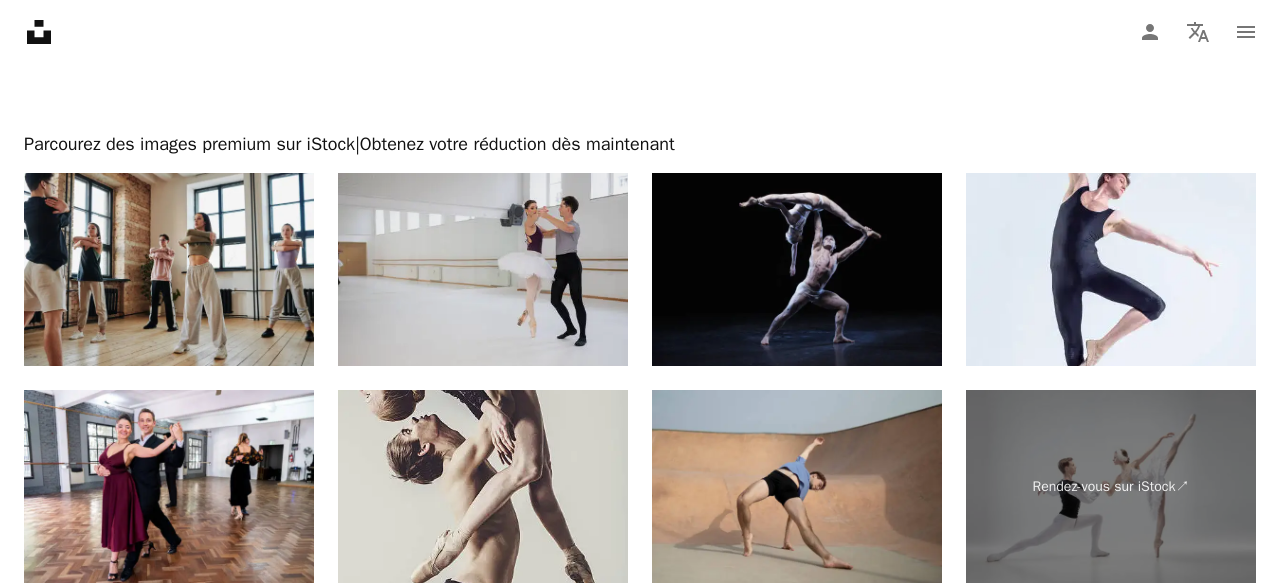 click at bounding box center (483, 269) 